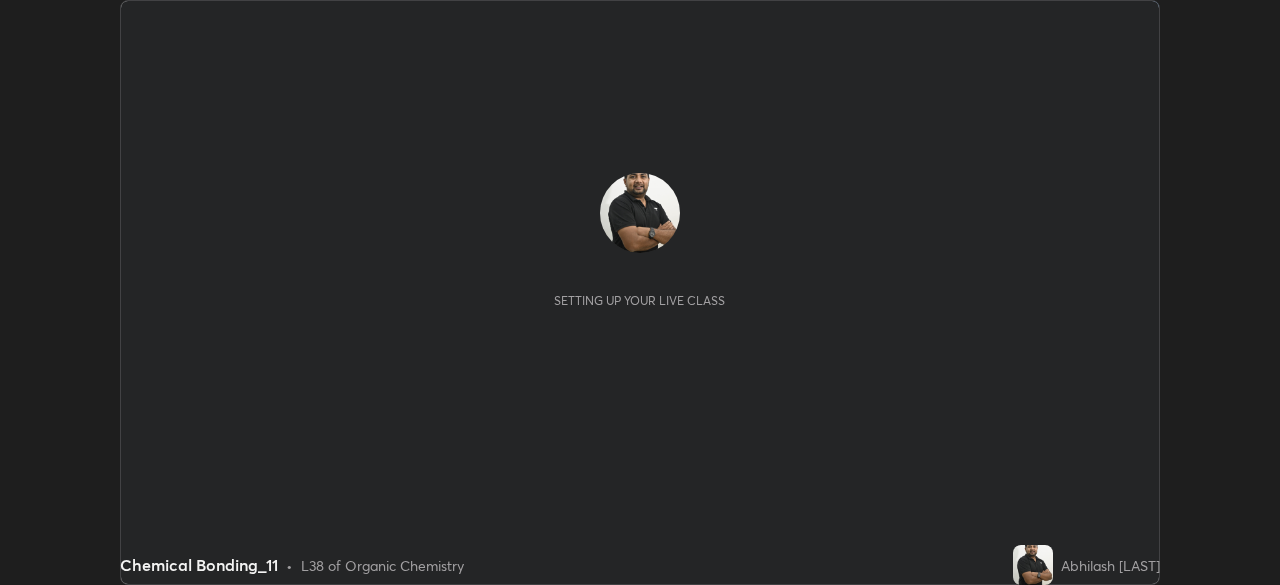 scroll, scrollTop: 0, scrollLeft: 0, axis: both 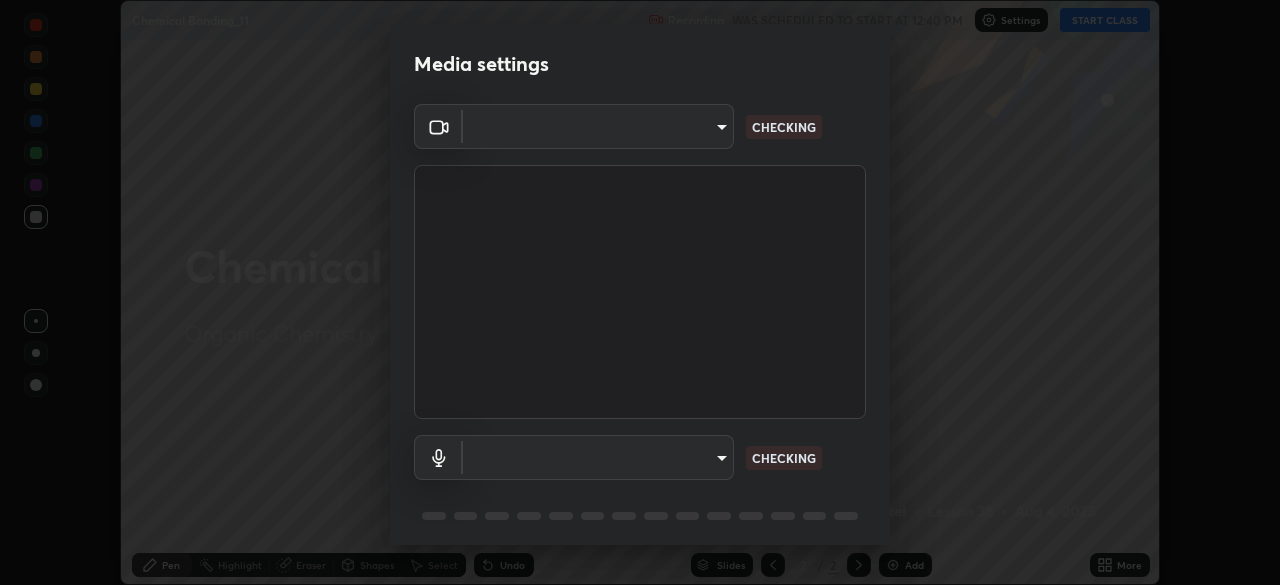 type on "55598c20c3627f74fde2fa62c56176c6afd958eb63f7086a397ce1464aa3371d" 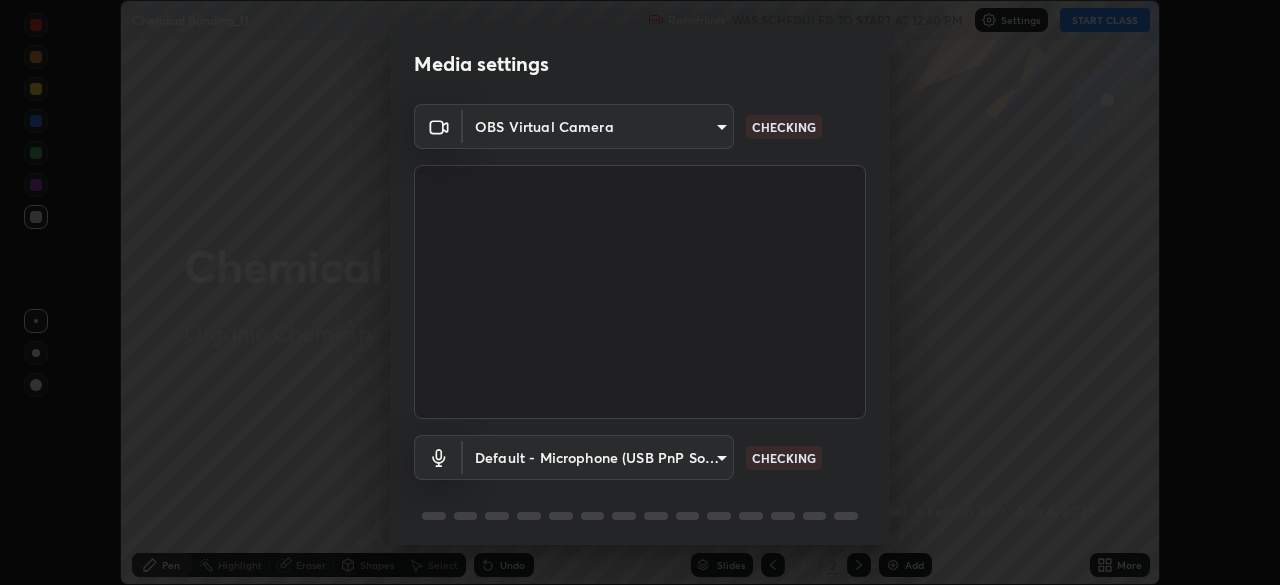 scroll, scrollTop: 70, scrollLeft: 0, axis: vertical 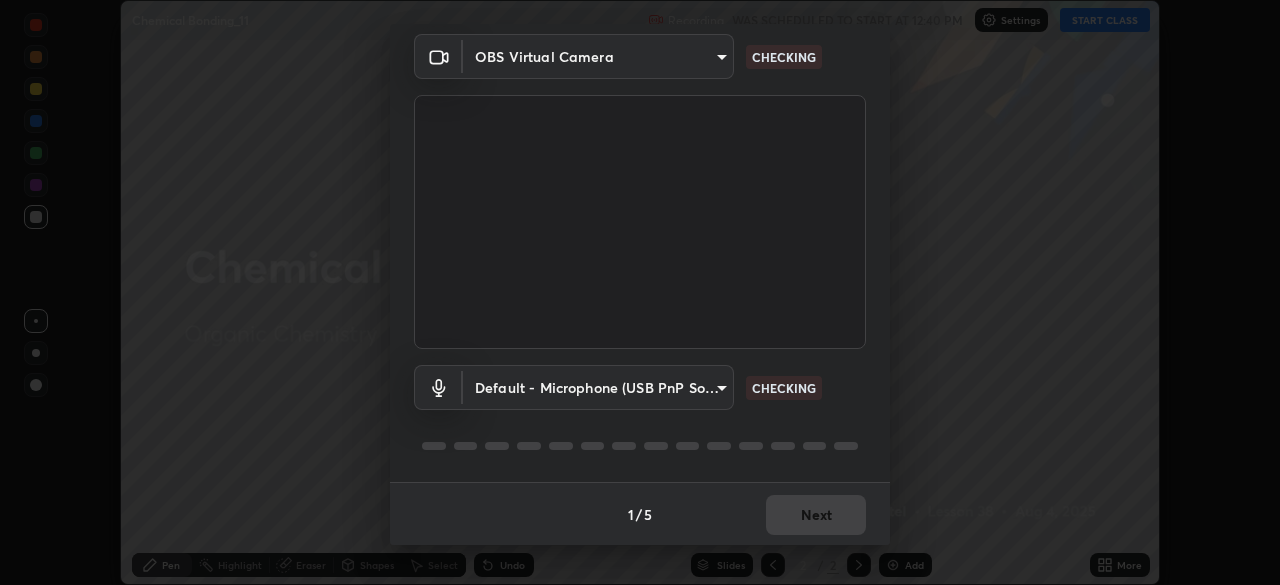 click on "Erase all Chemical Bonding_11 Recording WAS SCHEDULED TO START AT  12:40 PM Settings START CLASS Setting up your live class Chemical Bonding_11 • L38 of Organic Chemistry [FIRST] [LAST] Pen Highlight Eraser Shapes Select Undo Slides 2 / 2 Add More No doubts shared Encourage your learners to ask a doubt for better clarity Report an issue Reason for reporting Buffering Chat not working Audio - Video sync issue Educator video quality low ​ Attach an image Report Media settings OBS Virtual Camera [HASH] CHECKING Default - Microphone (USB PnP Sound Device) default CHECKING 1 / 5 Next" at bounding box center [640, 292] 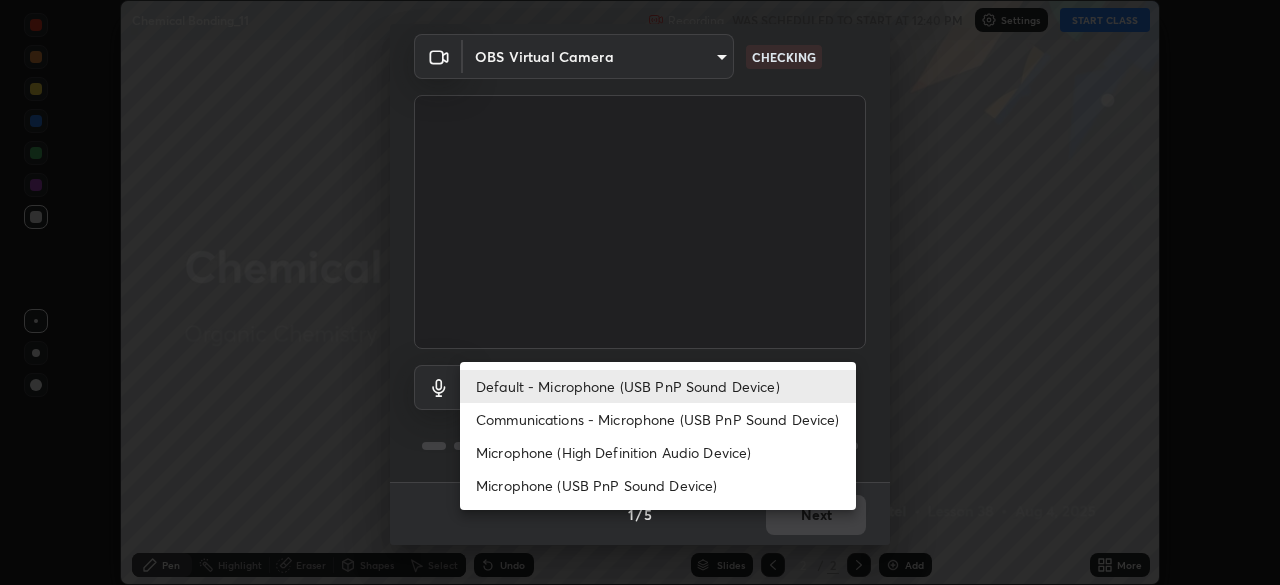 click on "Microphone (USB PnP Sound Device)" at bounding box center (658, 485) 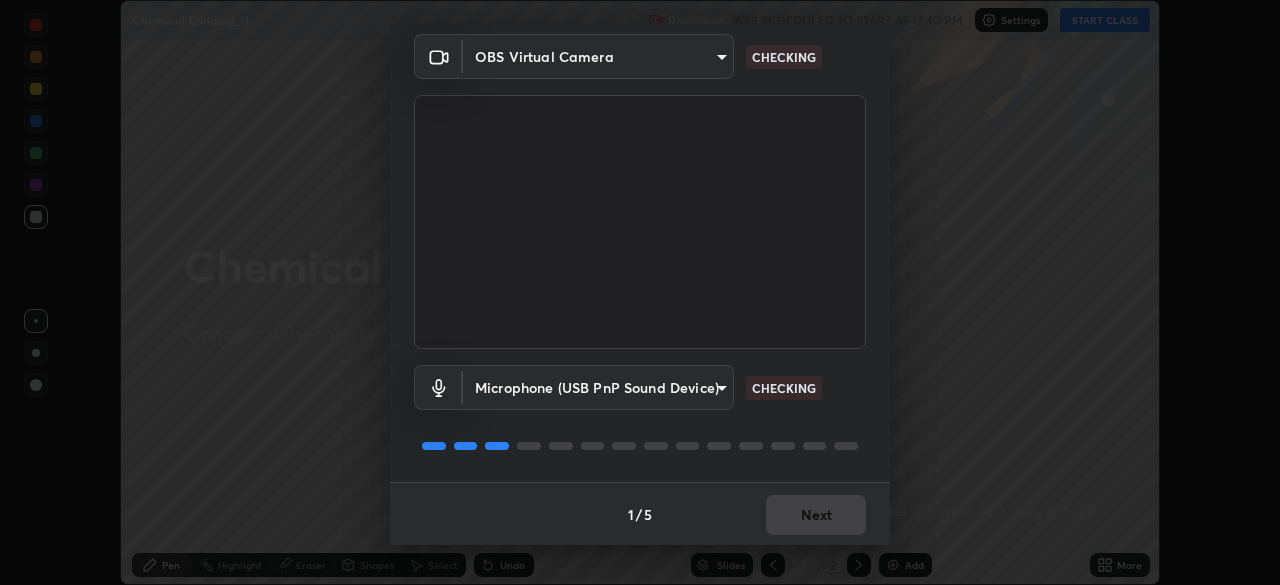 click on "Erase all Chemical Bonding_11 Recording WAS SCHEDULED TO START AT  12:40 PM Settings START CLASS Setting up your live class Chemical Bonding_11 • L38 of Organic Chemistry [FIRST] [LAST] Pen Highlight Eraser Shapes Select Undo Slides 2 / 2 Add More No doubts shared Encourage your learners to ask a doubt for better clarity Report an issue Reason for reporting Buffering Chat not working Audio - Video sync issue Educator video quality low ​ Attach an image Report Media settings OBS Virtual Camera [HASH] CHECKING Microphone (USB PnP Sound Device) [HASH] CHECKING 1 / 5 Next" at bounding box center [640, 292] 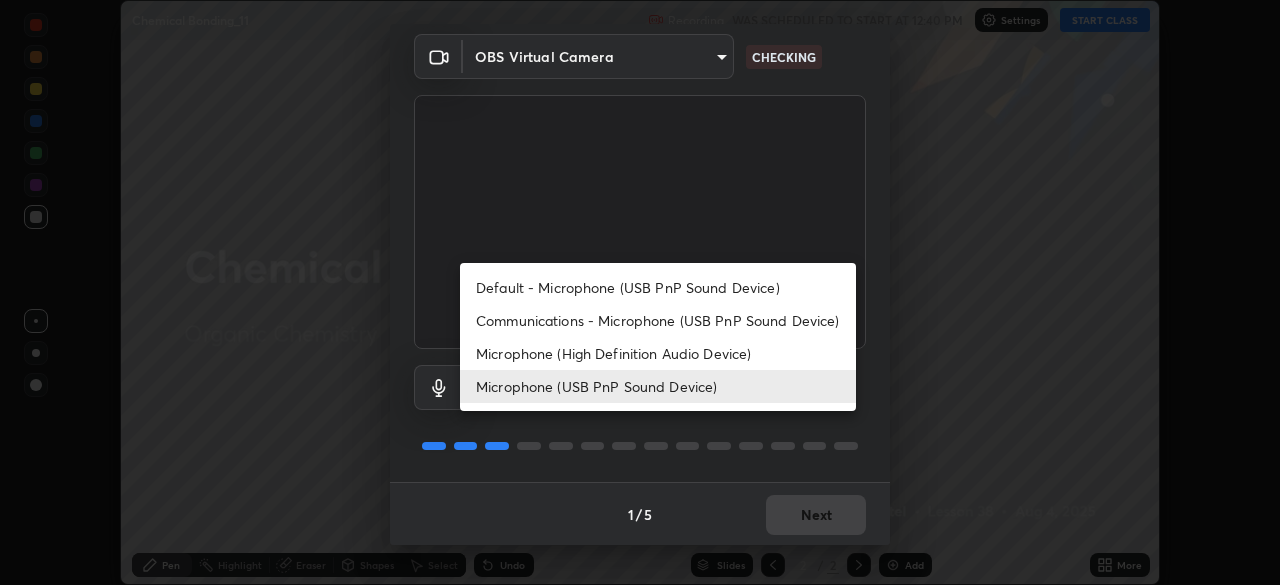 click on "Microphone (High Definition Audio Device)" at bounding box center [658, 353] 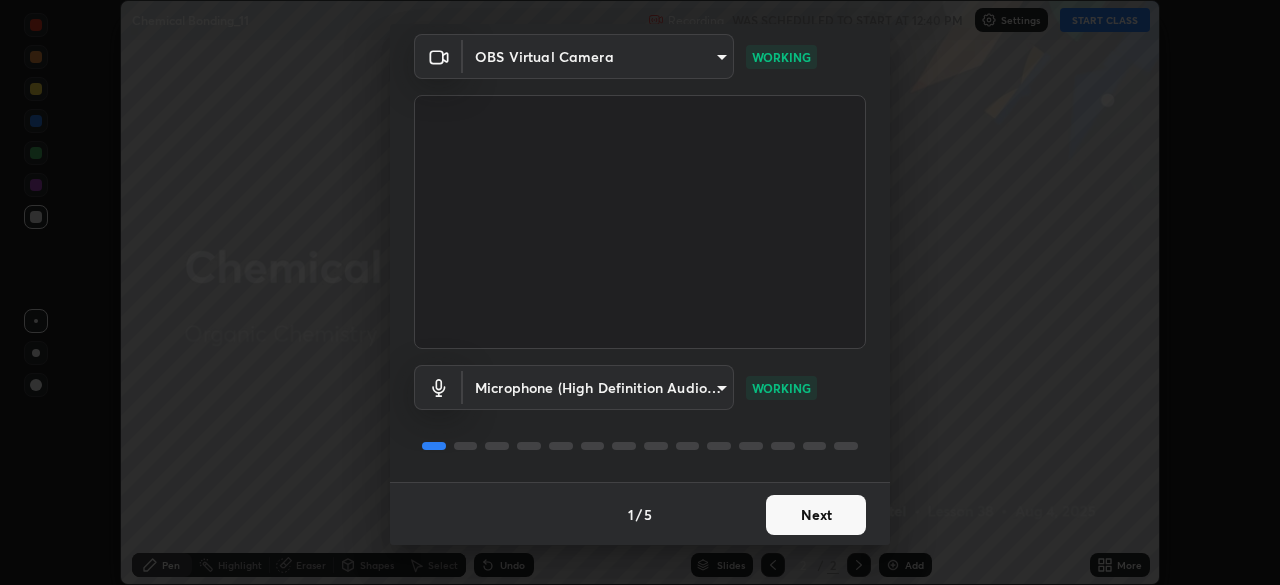 click on "Next" at bounding box center [816, 515] 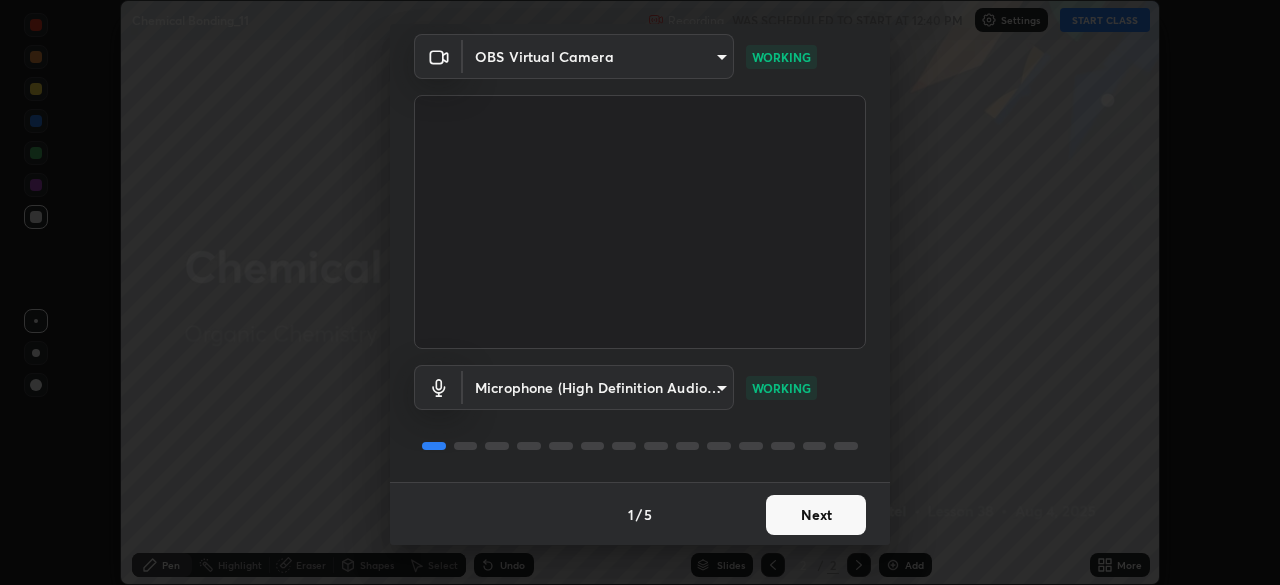 scroll, scrollTop: 0, scrollLeft: 0, axis: both 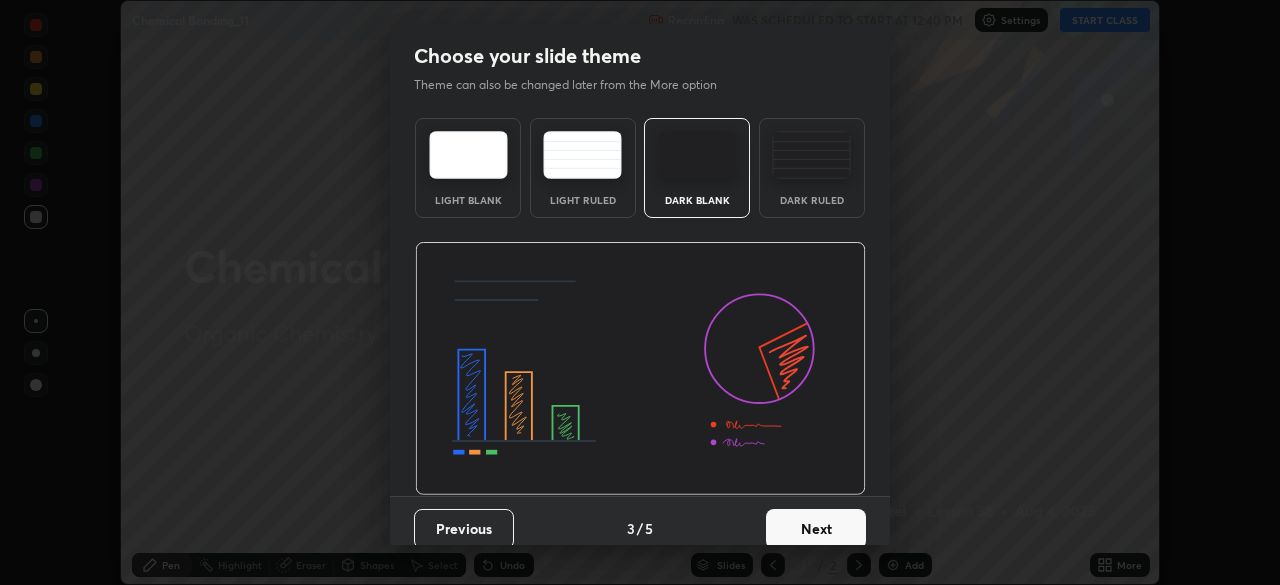 click on "Next" at bounding box center (816, 529) 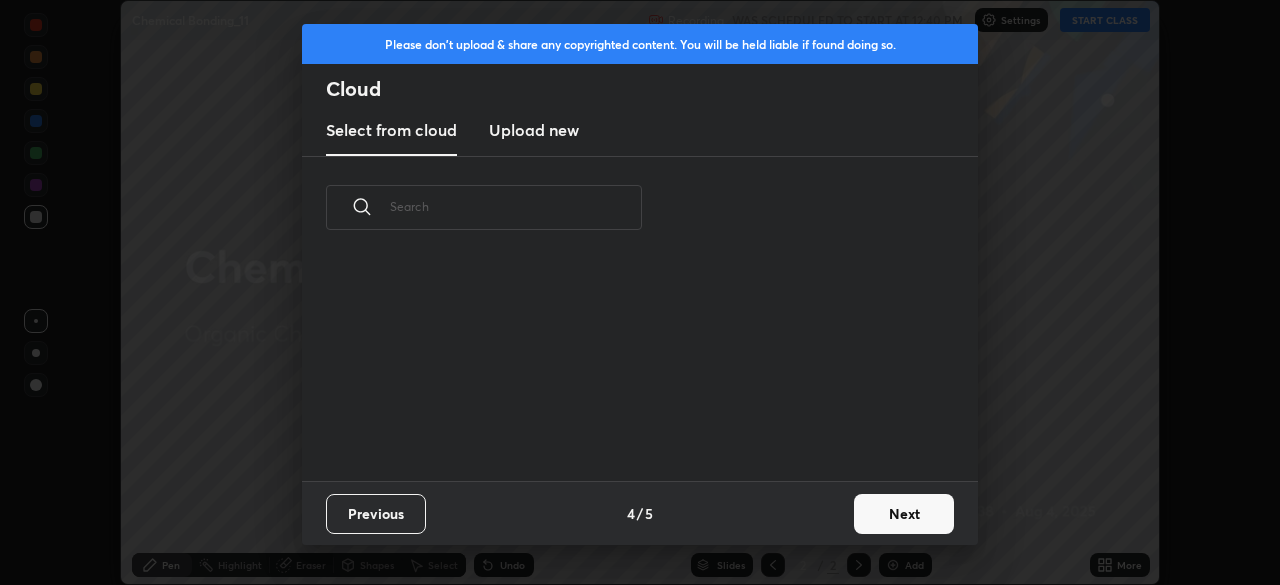 click on "Previous 4 / 5 Next" at bounding box center [640, 513] 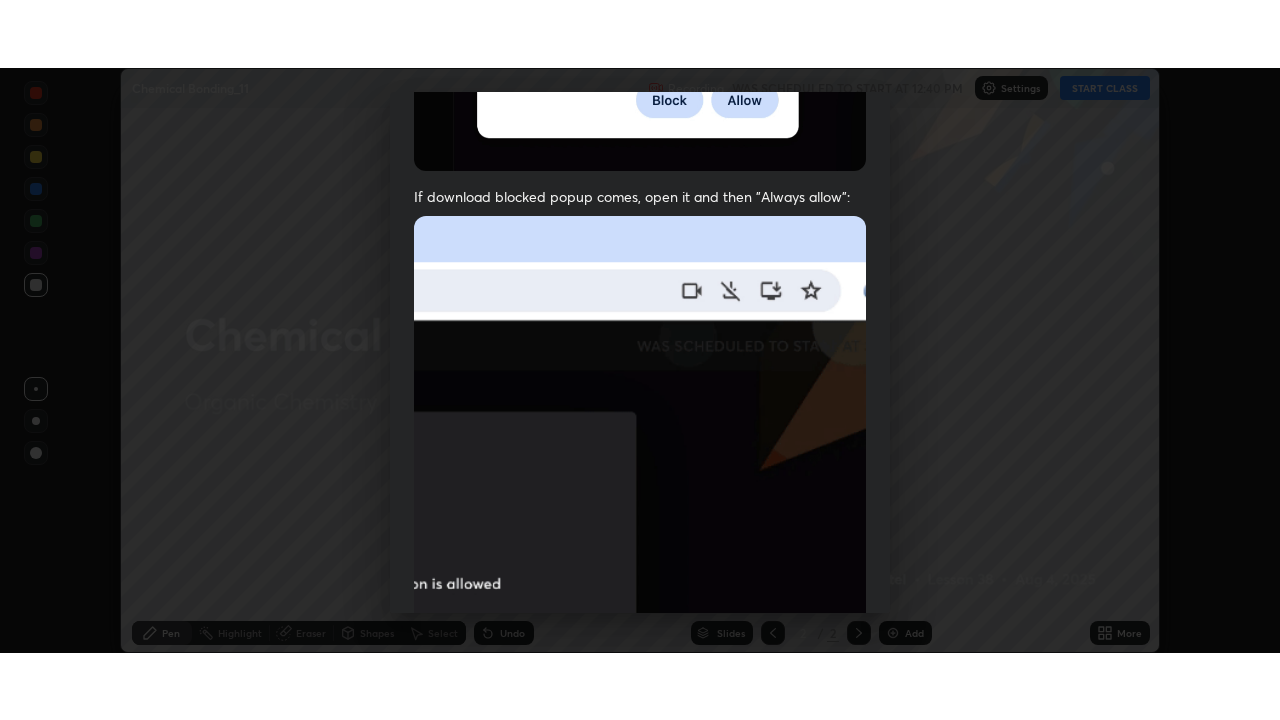 scroll, scrollTop: 478, scrollLeft: 0, axis: vertical 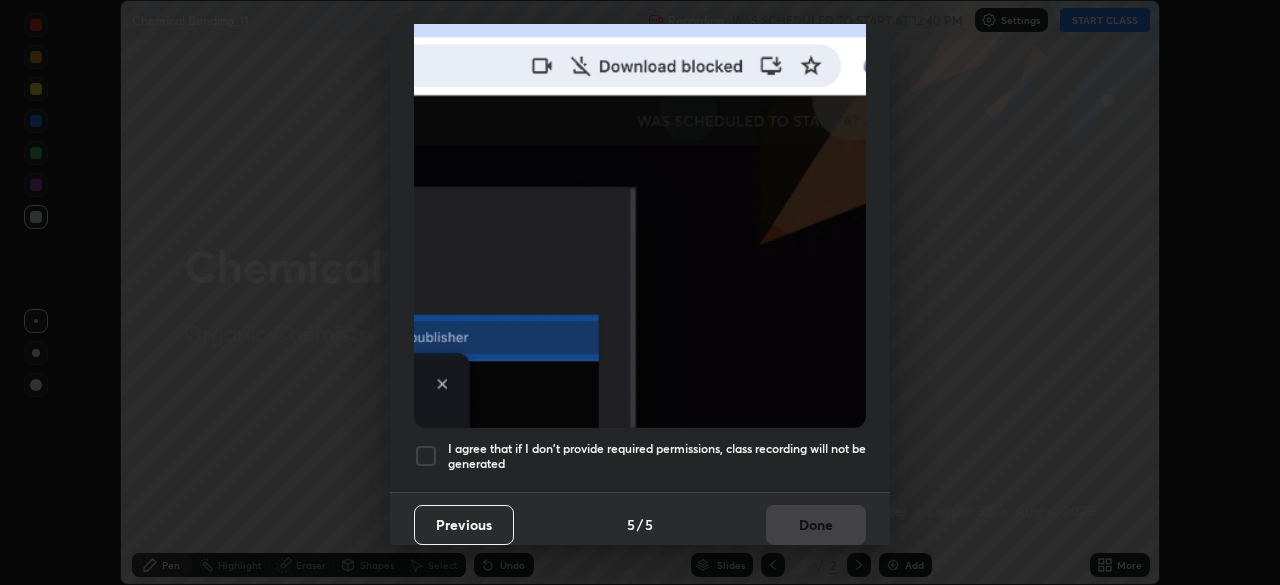 click on "I agree that if I don't provide required permissions, class recording will not be generated" at bounding box center [657, 456] 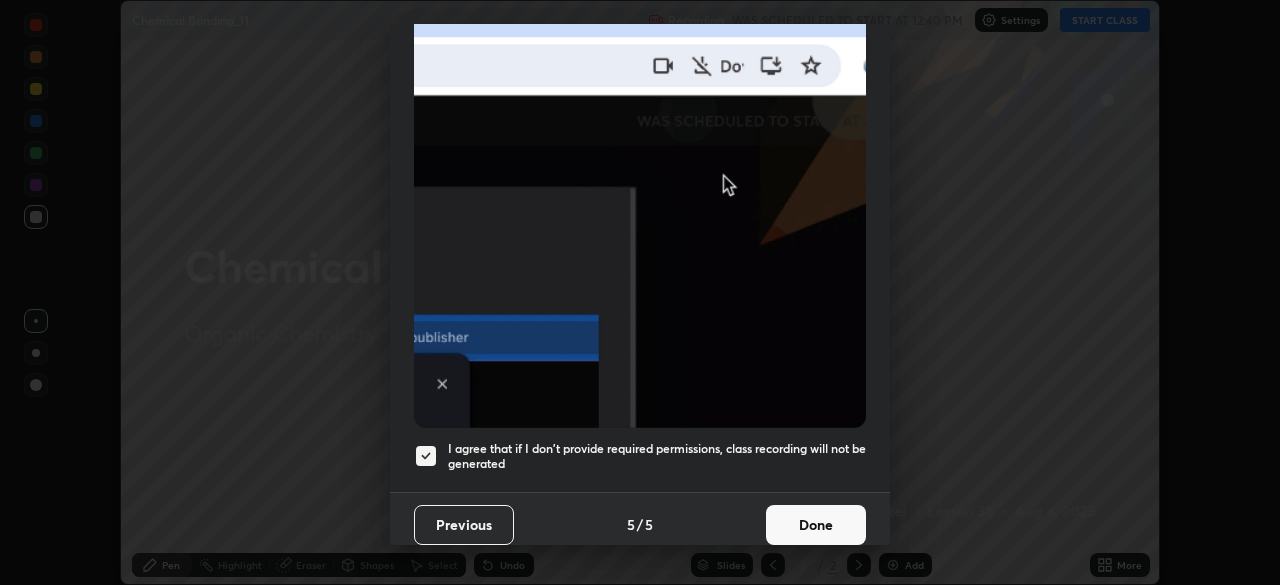 click on "Done" at bounding box center [816, 525] 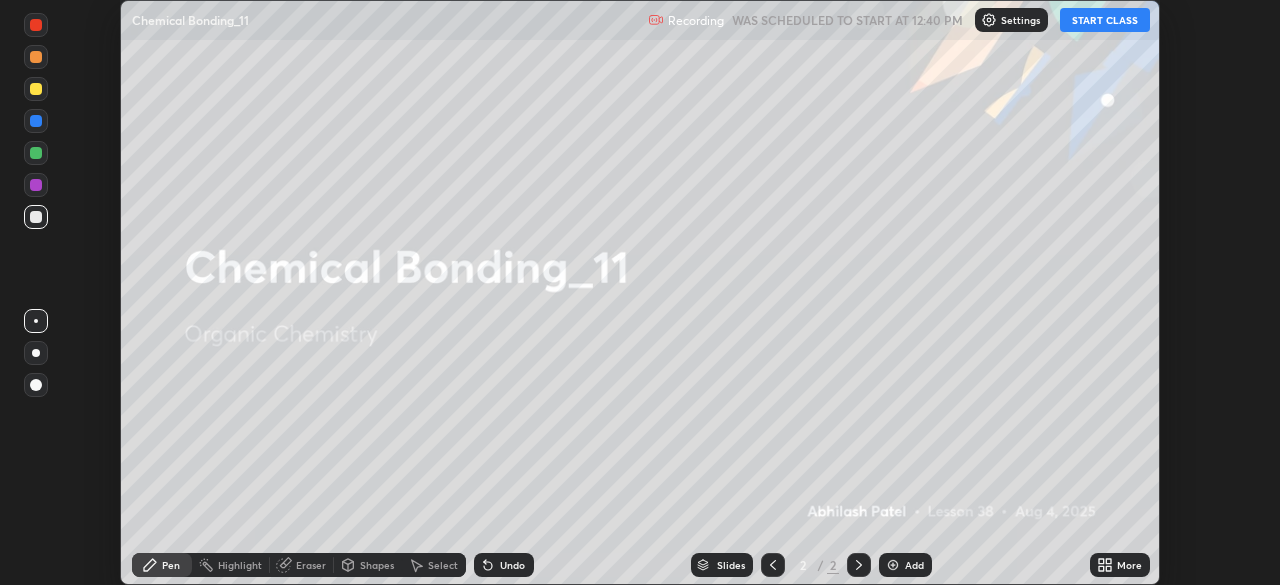 click on "START CLASS" at bounding box center (1105, 20) 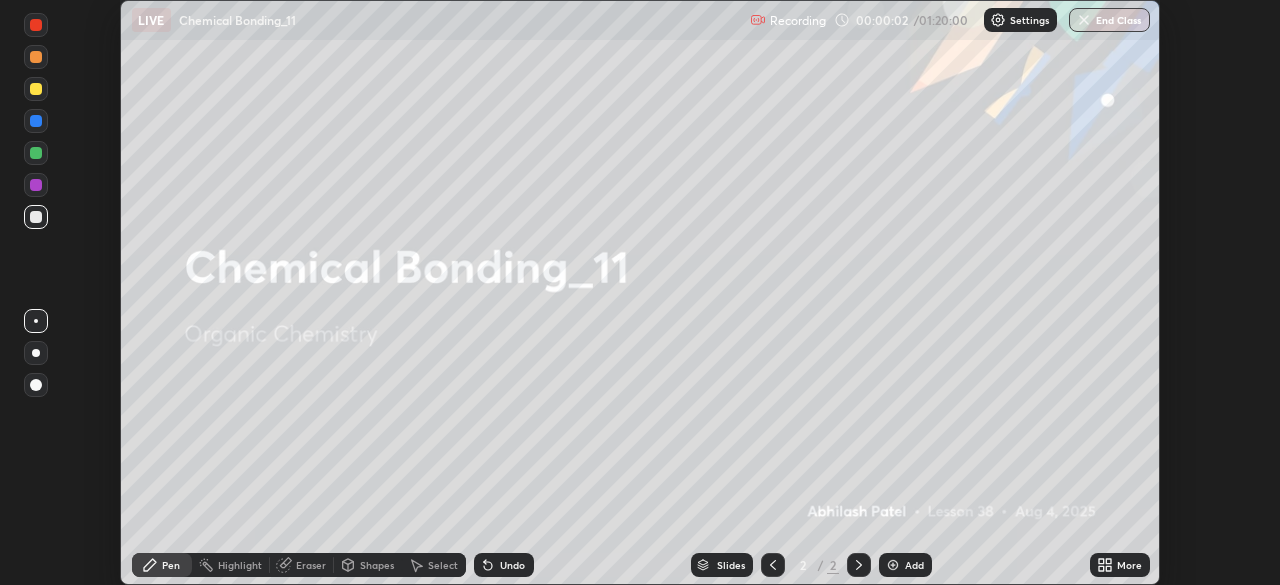click 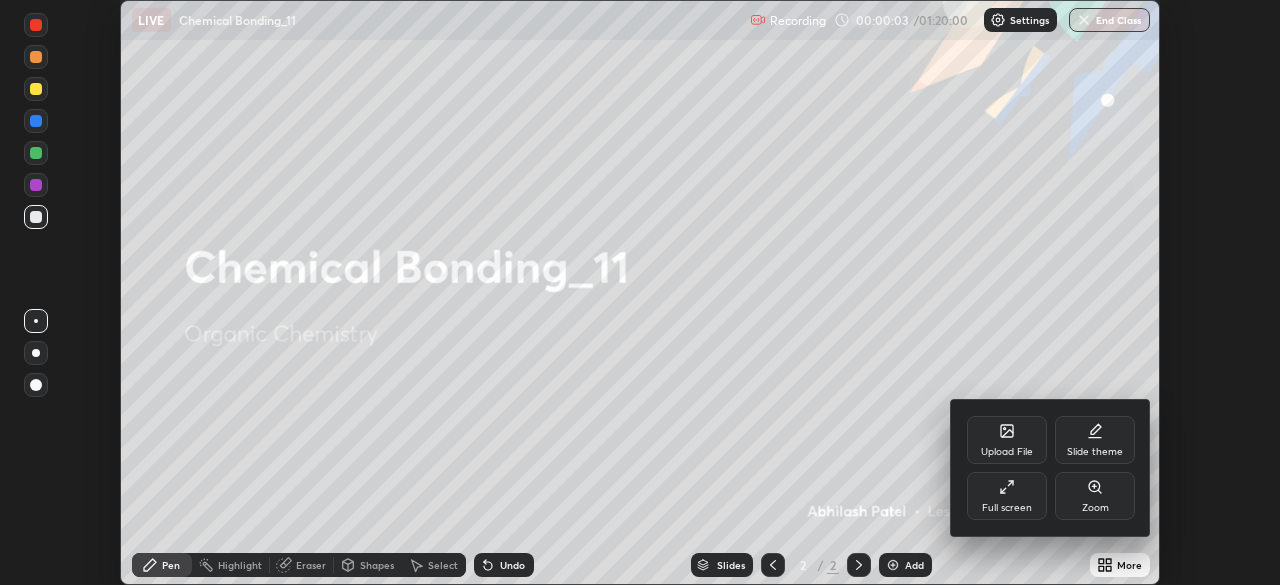 click on "Full screen" at bounding box center [1007, 496] 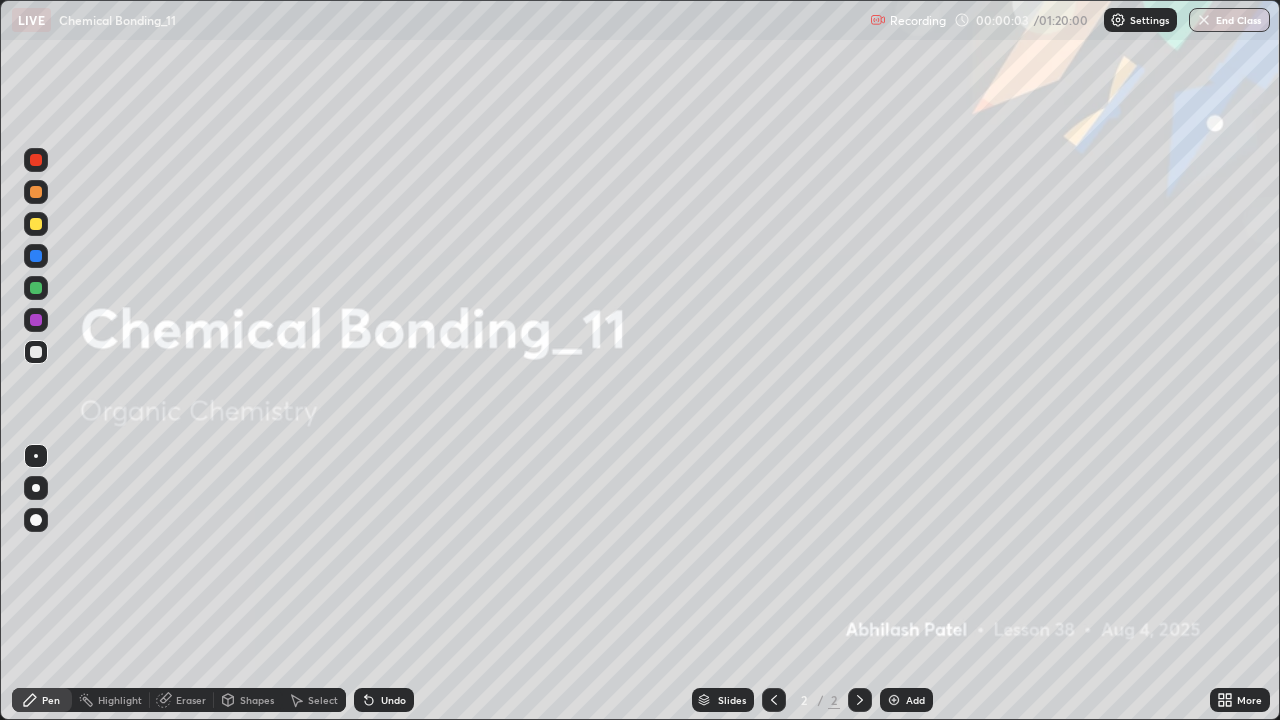 scroll, scrollTop: 99280, scrollLeft: 98720, axis: both 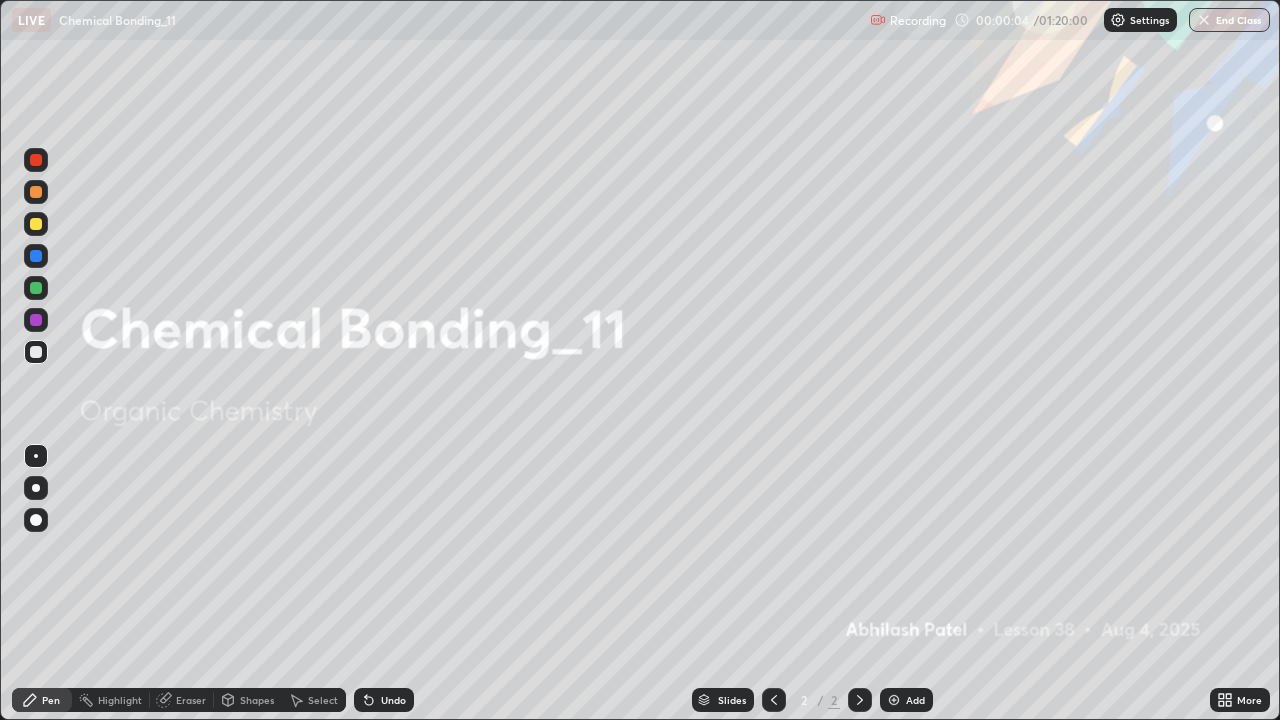 click on "Add" at bounding box center (915, 700) 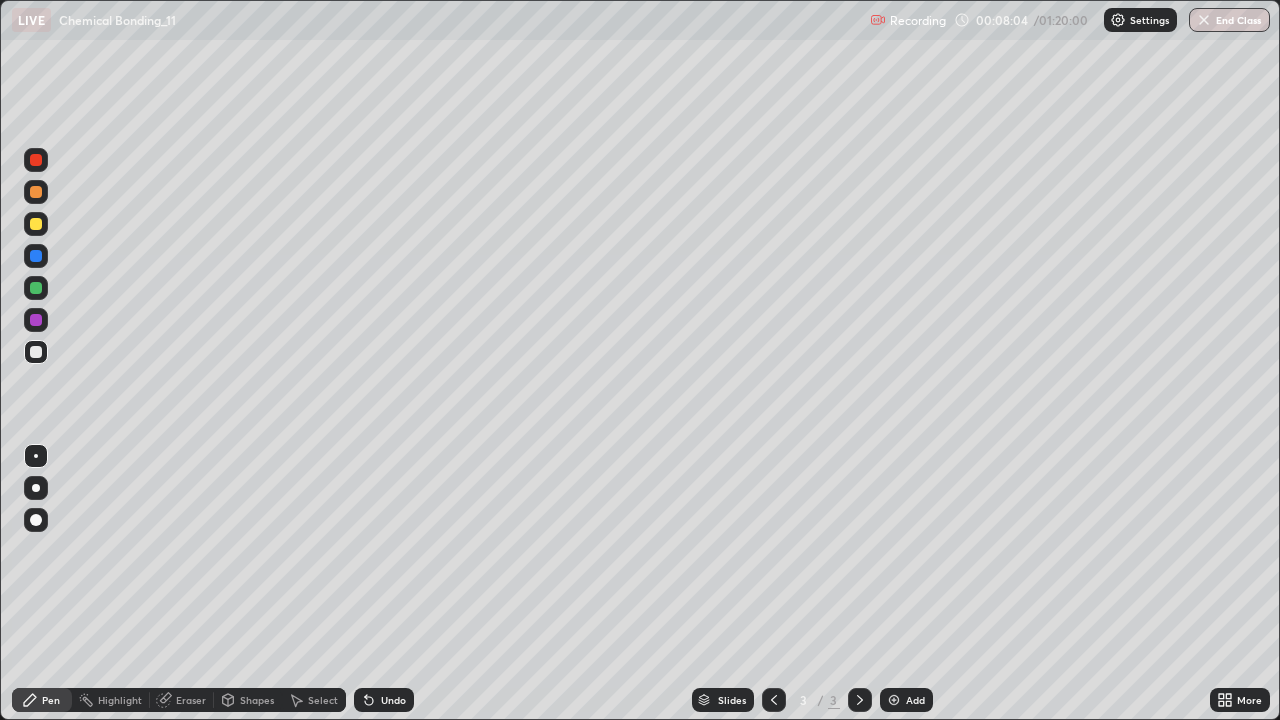click at bounding box center (36, 488) 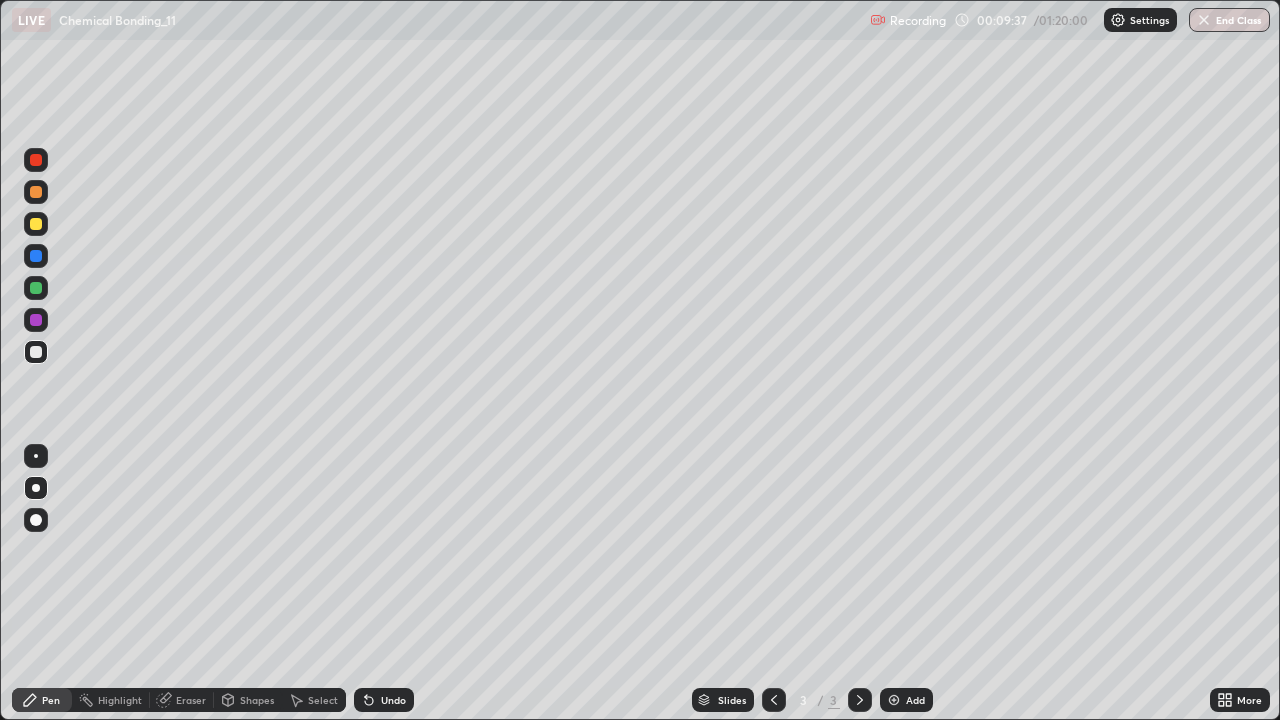 click at bounding box center [36, 224] 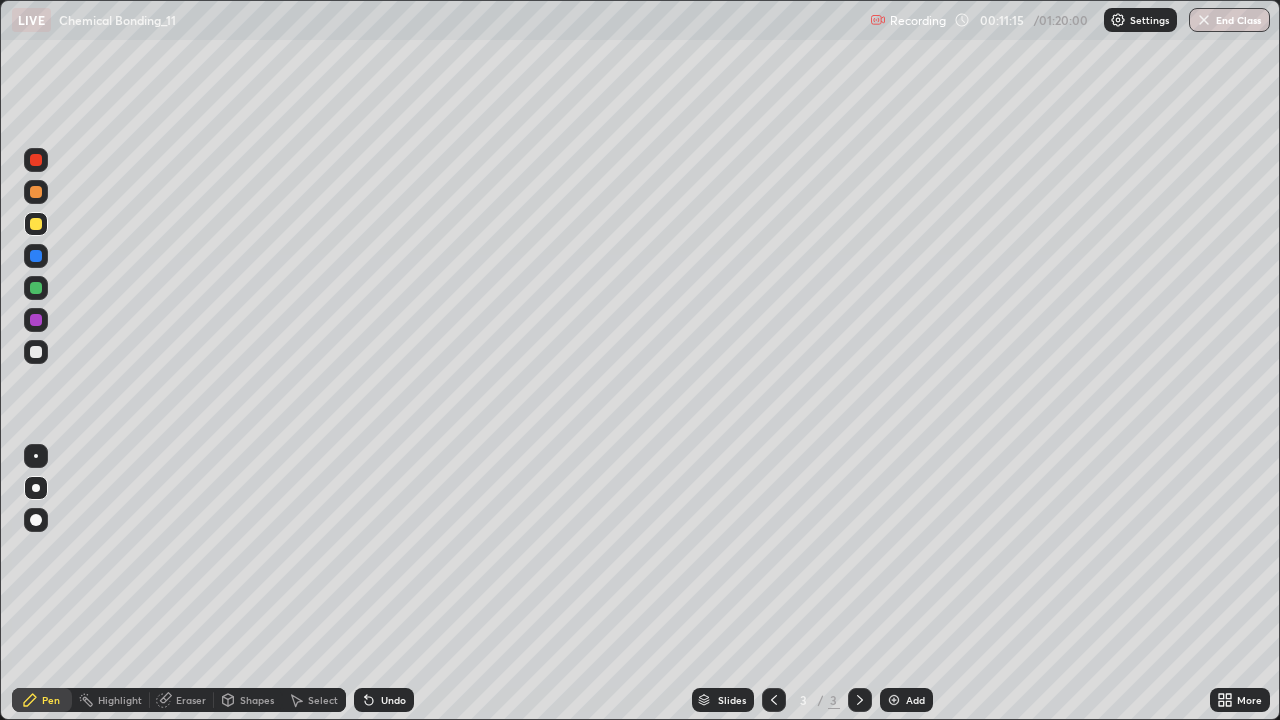click at bounding box center [36, 256] 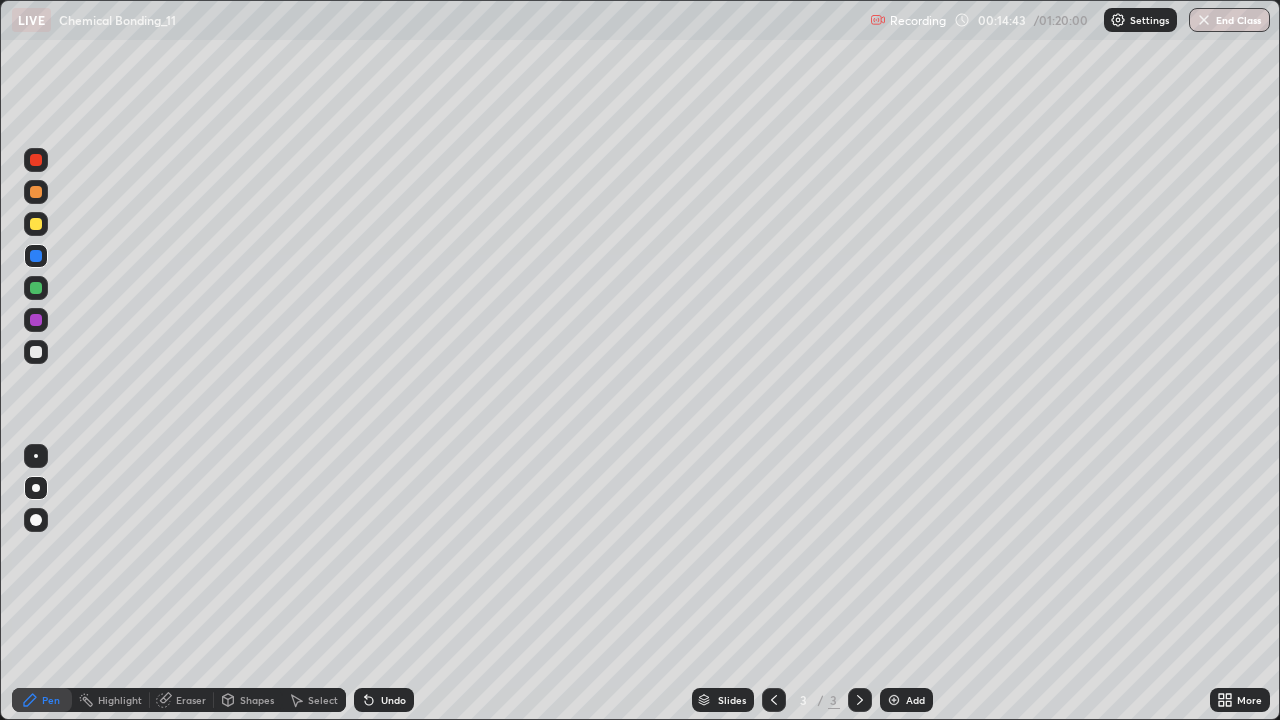click on "Undo" at bounding box center [384, 700] 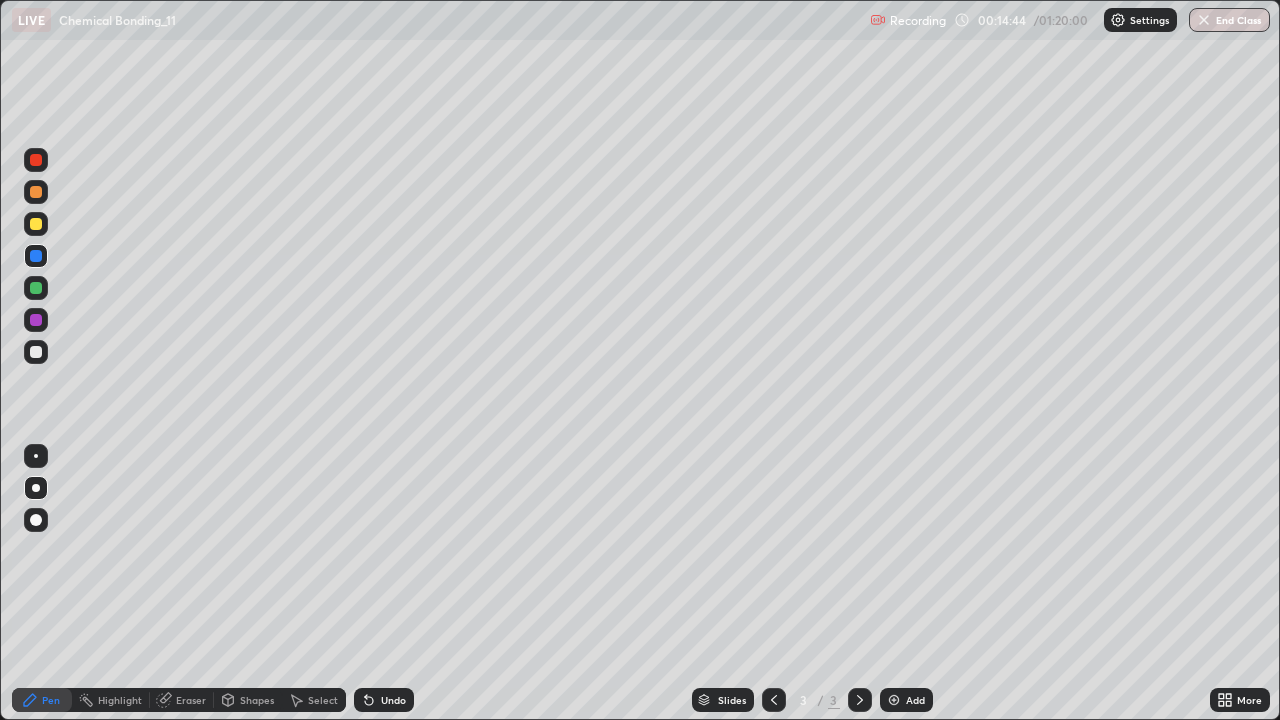 click on "Undo" at bounding box center (384, 700) 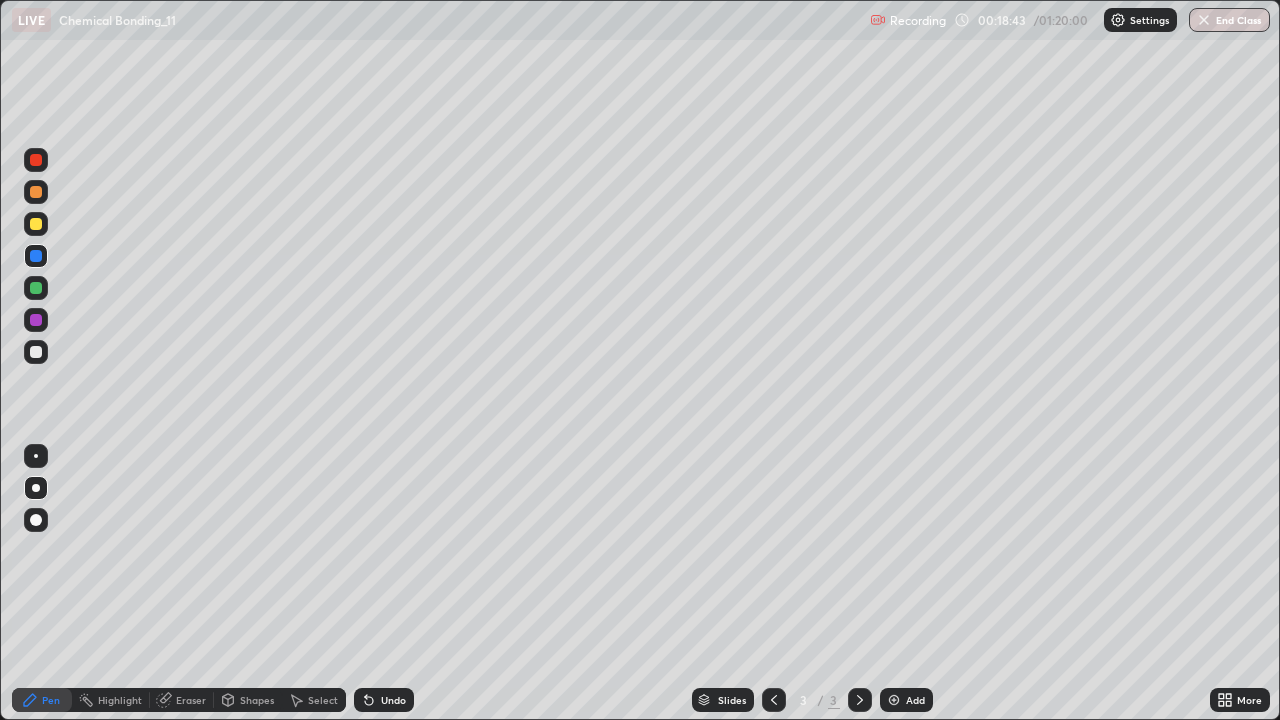 click on "Add" at bounding box center (915, 700) 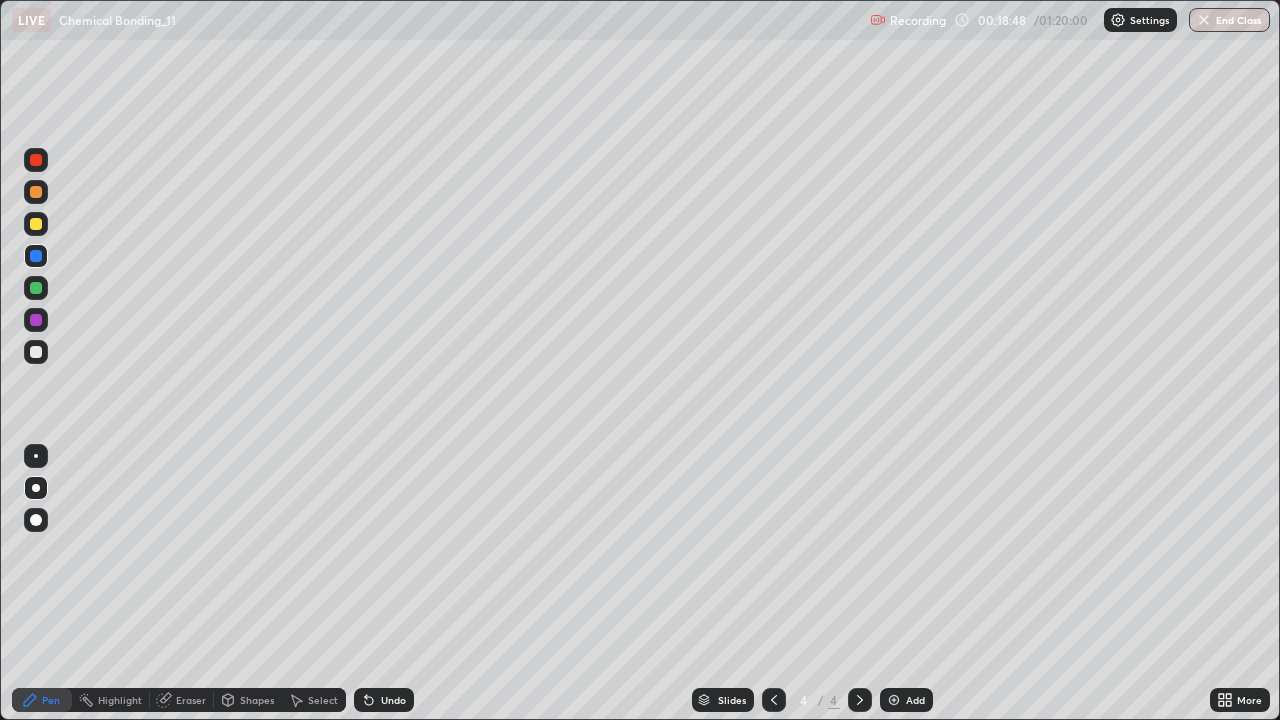 click at bounding box center (36, 352) 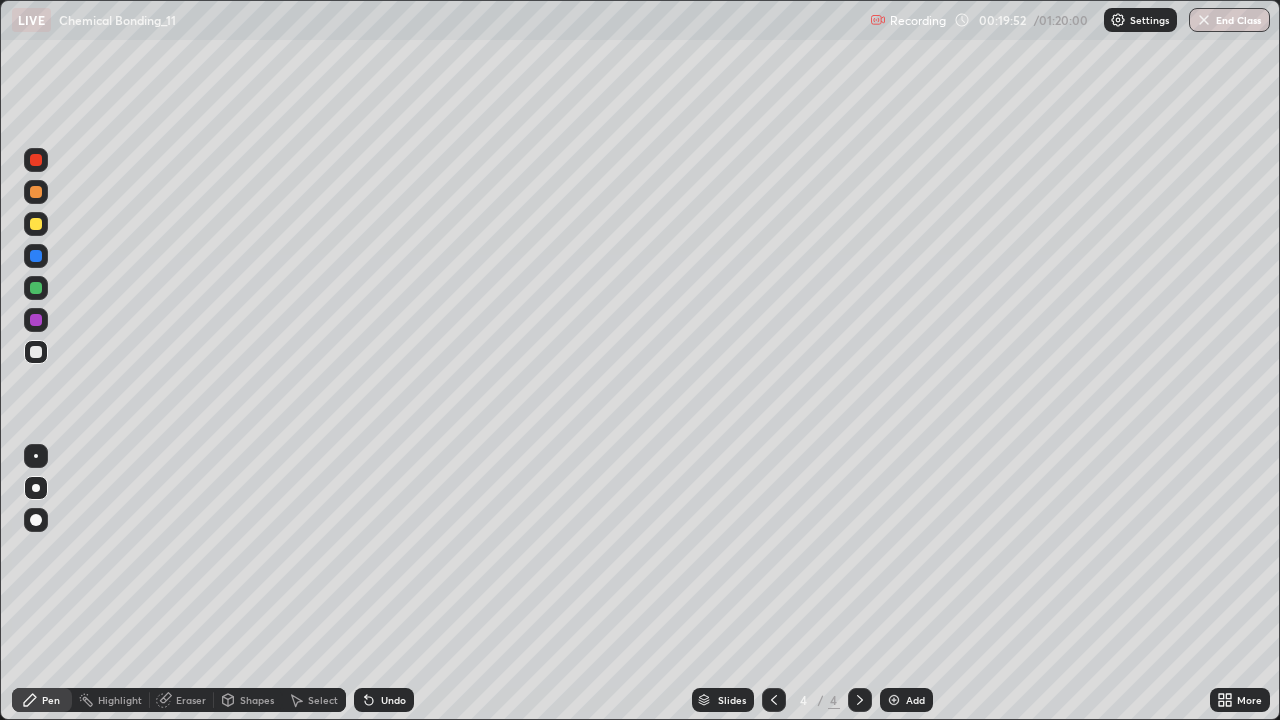 click at bounding box center (36, 224) 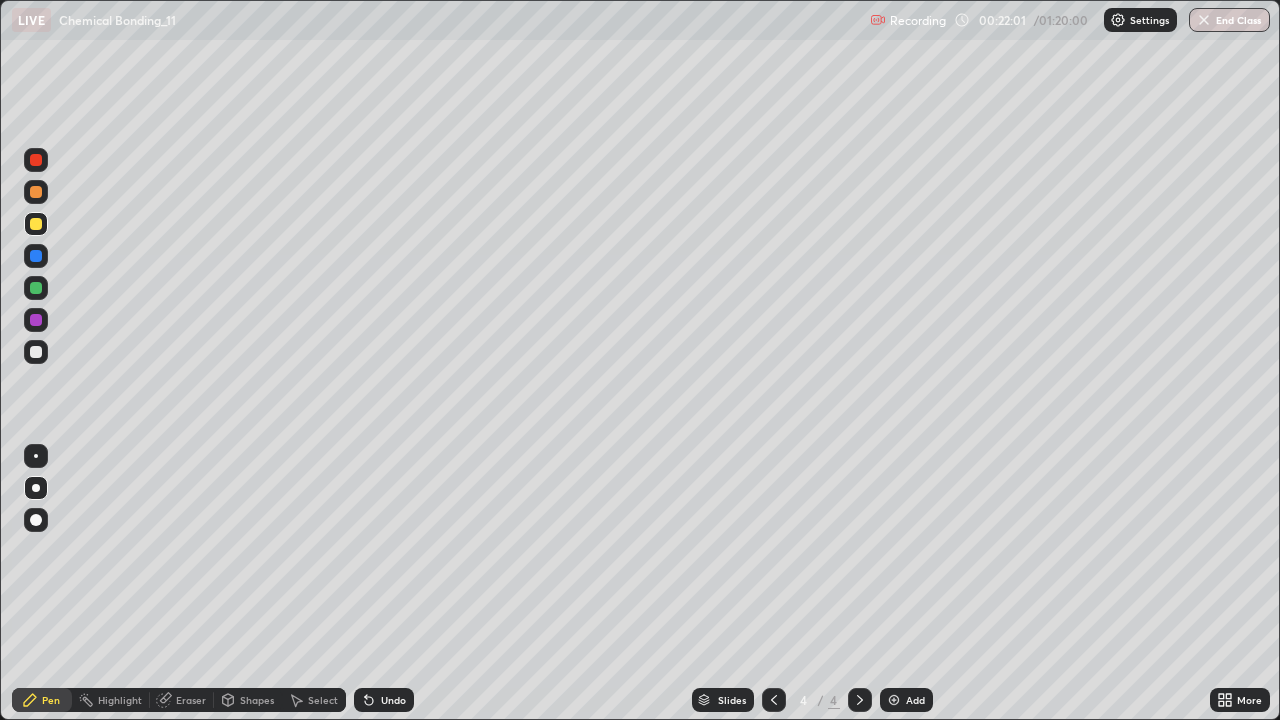 click on "Add" at bounding box center [906, 700] 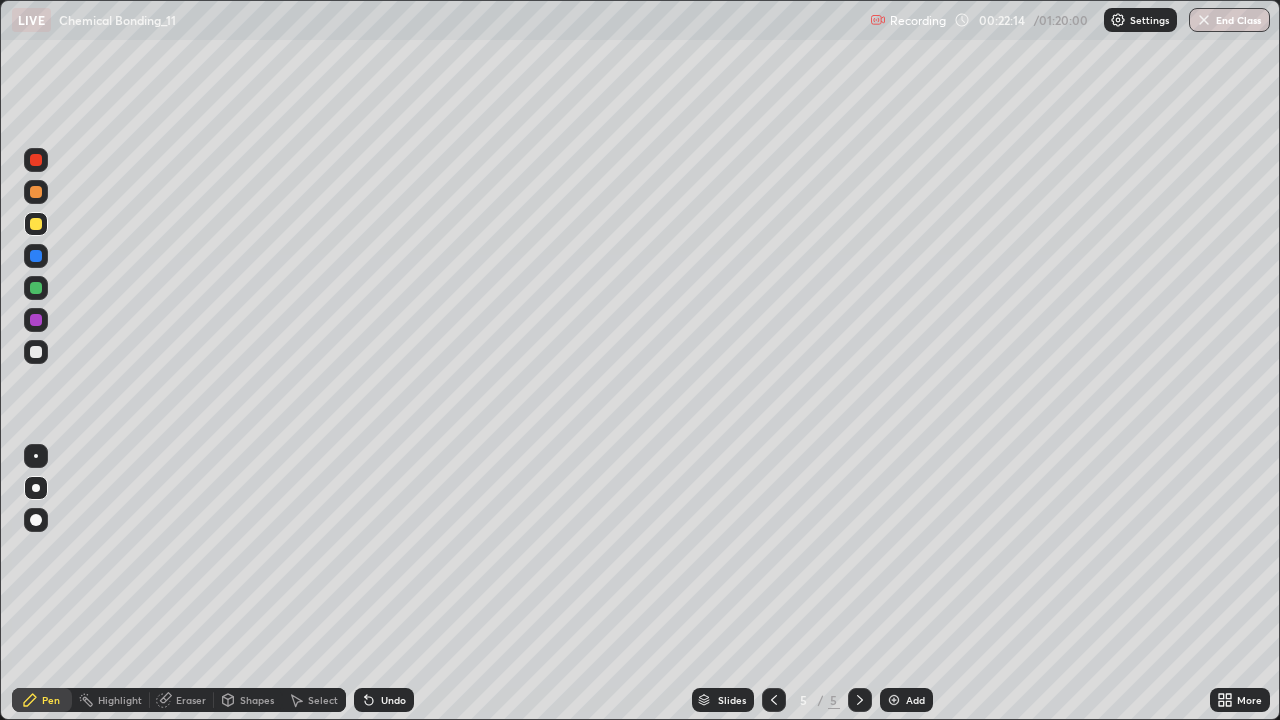 click at bounding box center [36, 192] 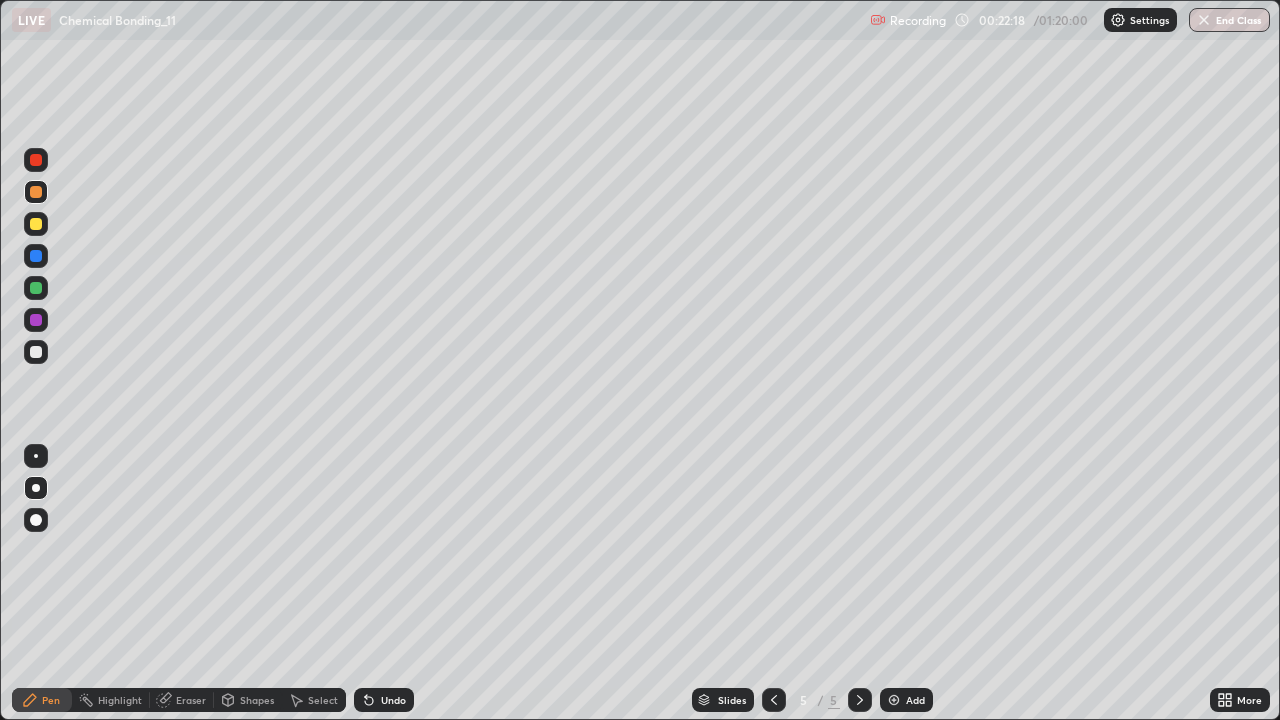 click on "Undo" at bounding box center [384, 700] 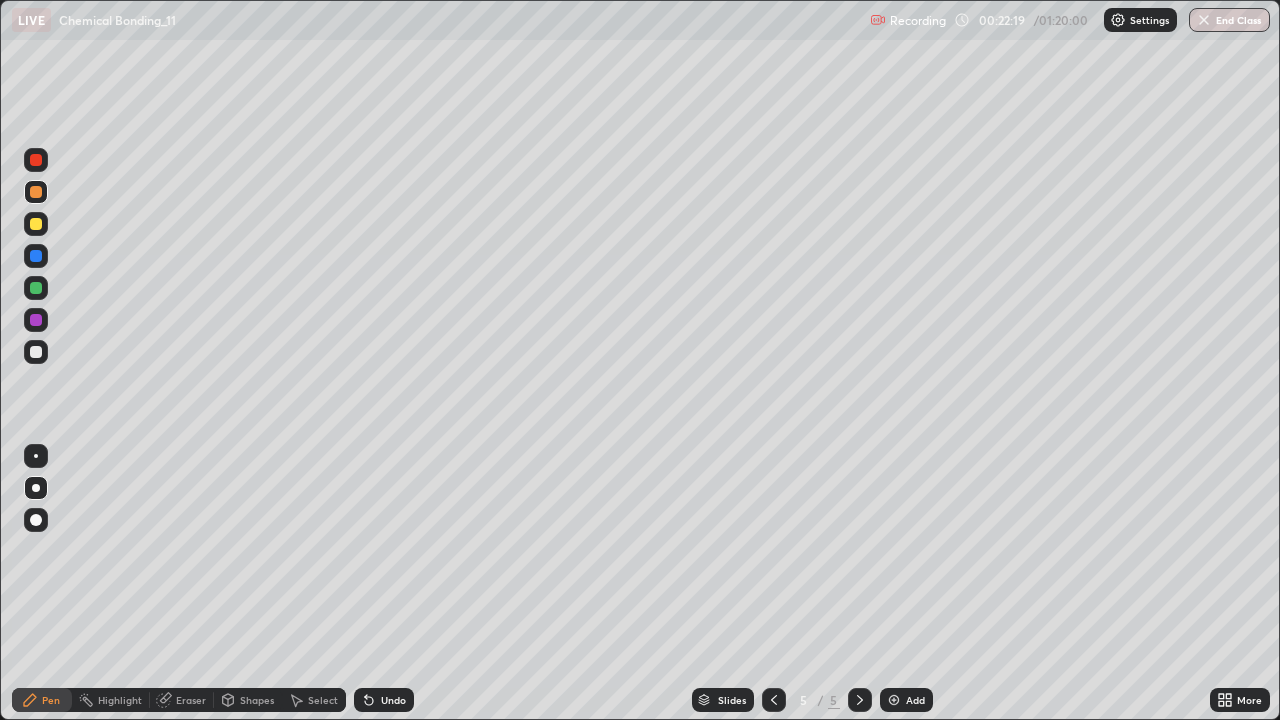 click on "Undo" at bounding box center (393, 700) 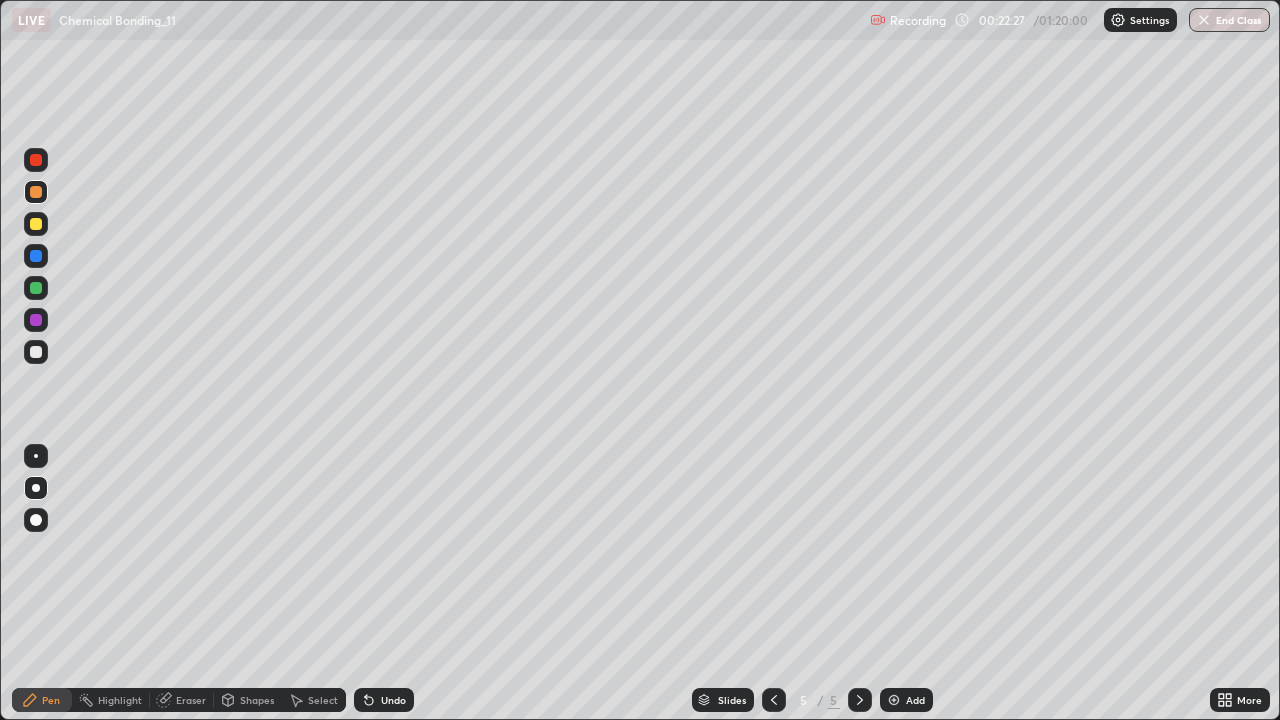 click on "Undo" at bounding box center [393, 700] 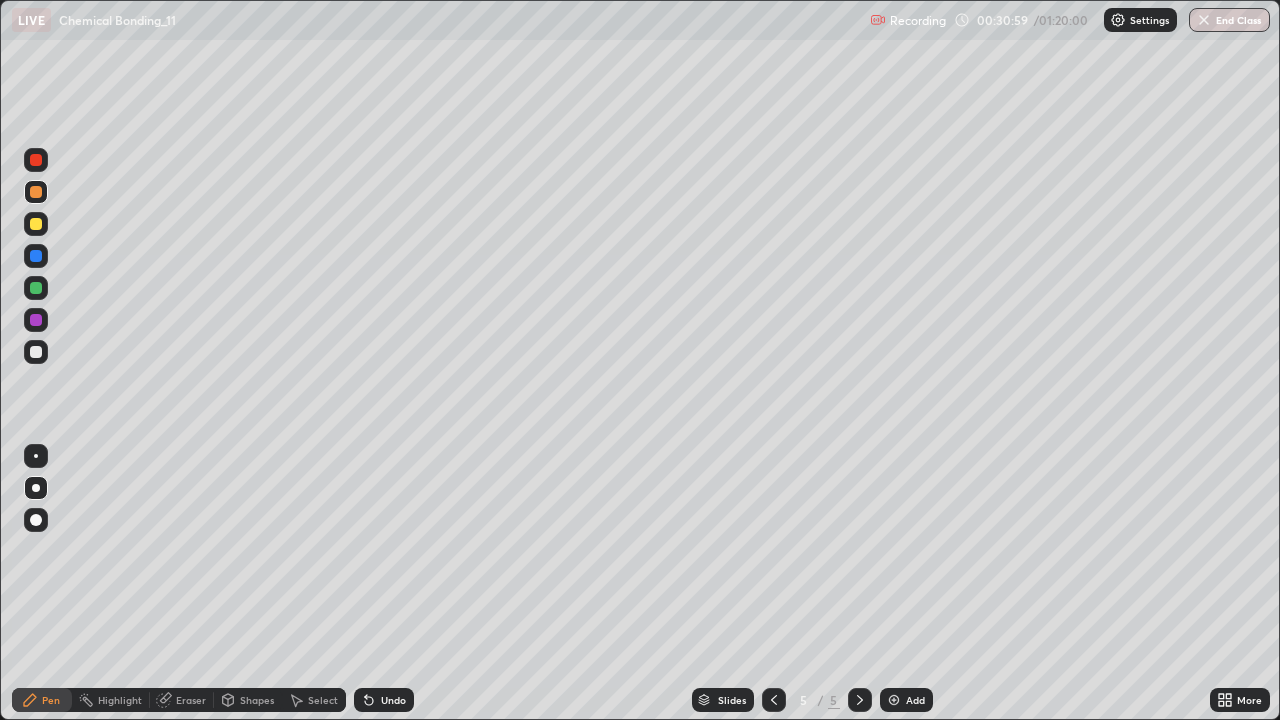 click on "Shapes" at bounding box center [257, 700] 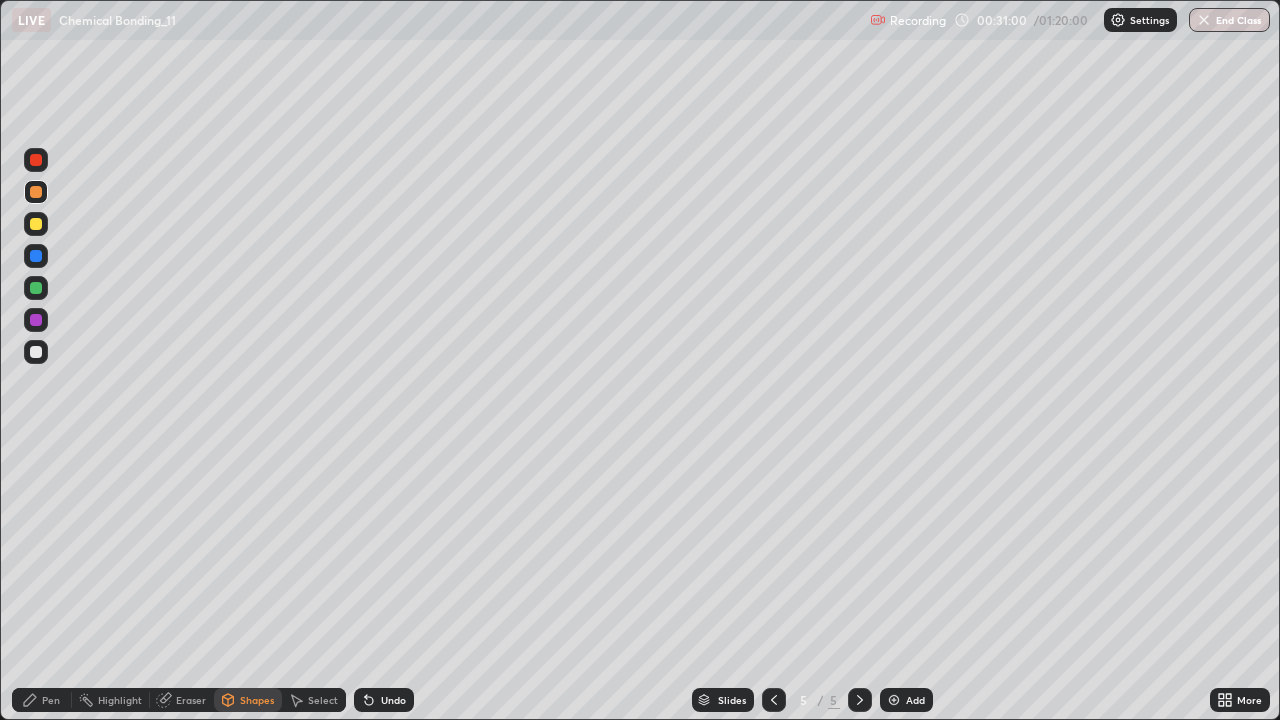 click on "Select" at bounding box center (323, 700) 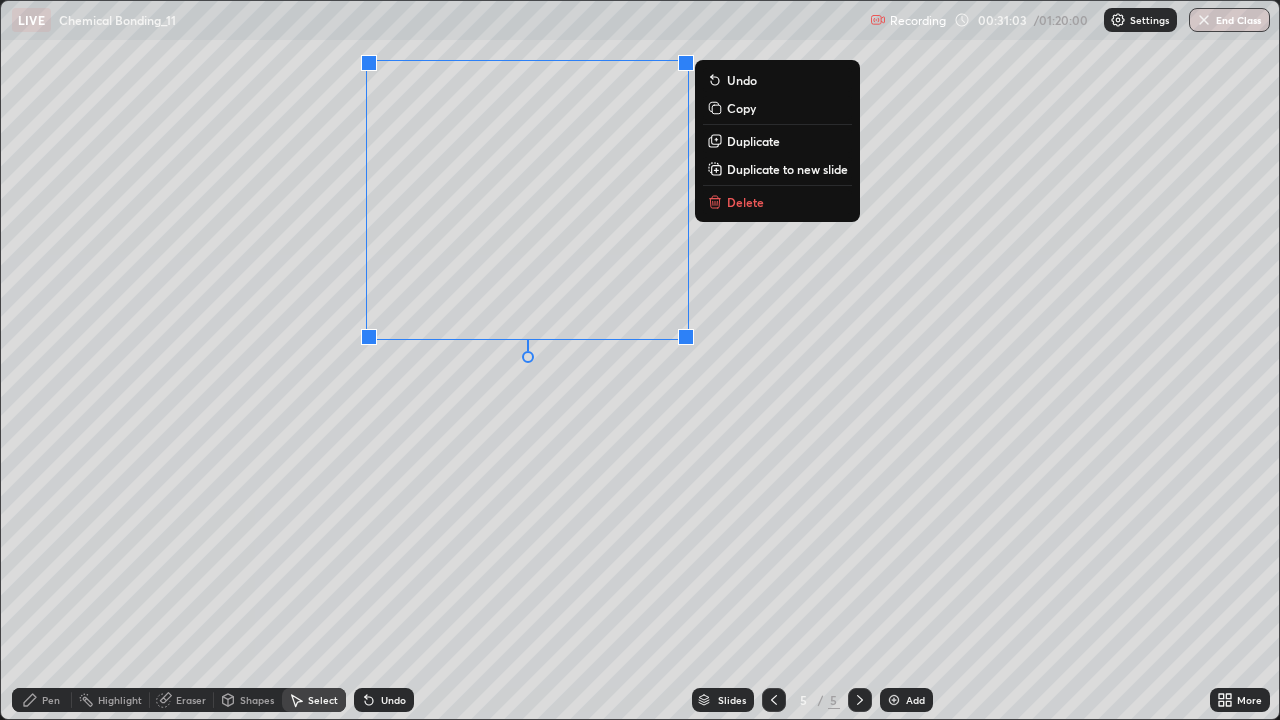 click on "0 ° Undo Copy Duplicate Duplicate to new slide Delete" at bounding box center [640, 360] 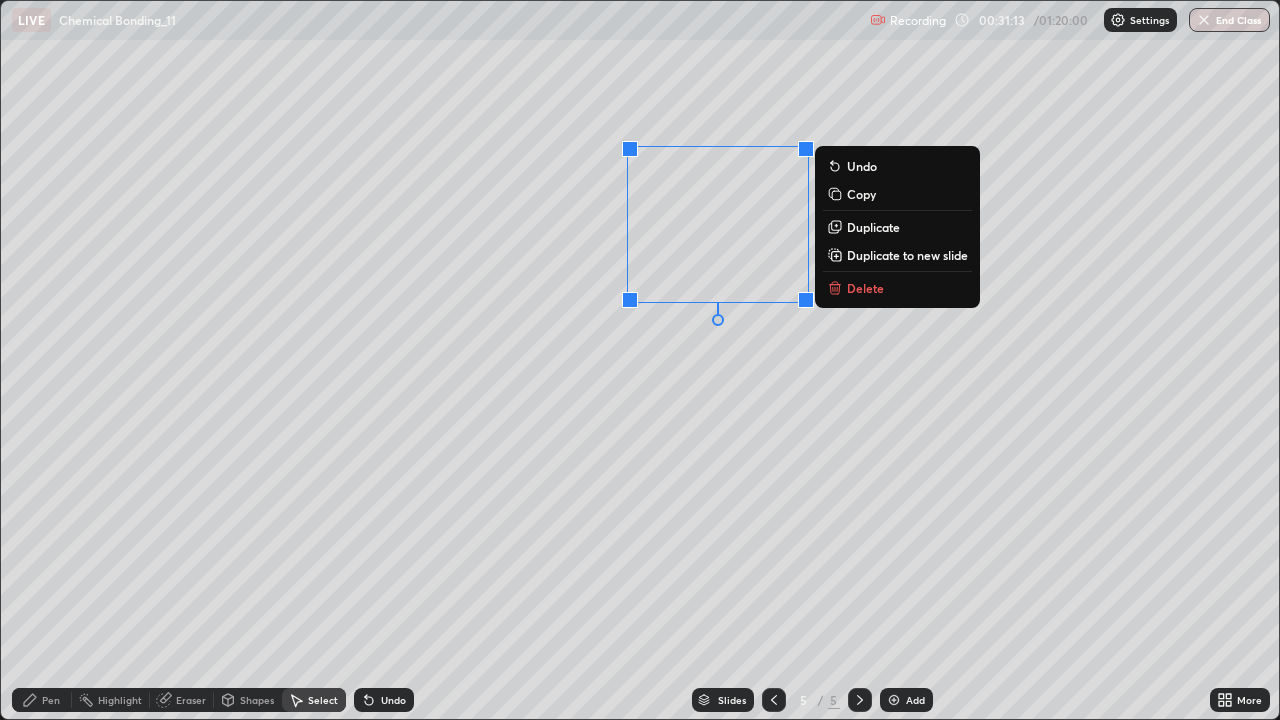 click on "0 ° Undo Copy Duplicate Duplicate to new slide Delete" at bounding box center [640, 360] 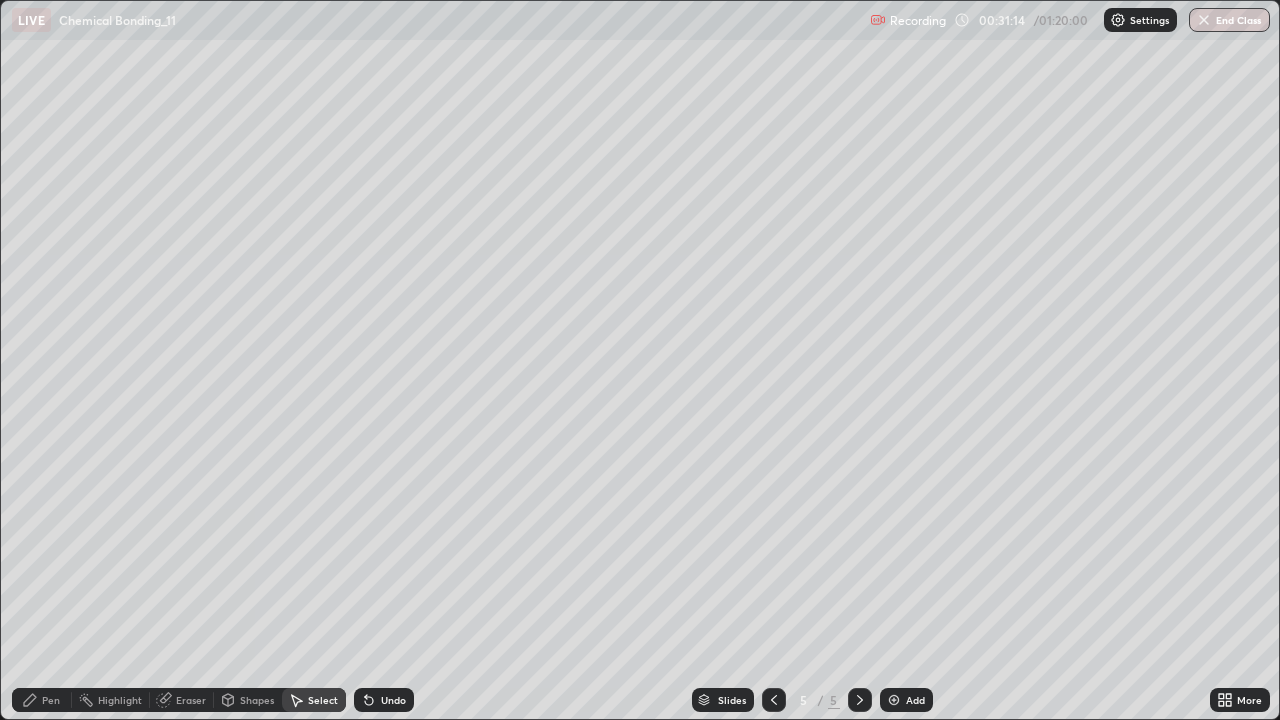 click on "Shapes" at bounding box center (257, 700) 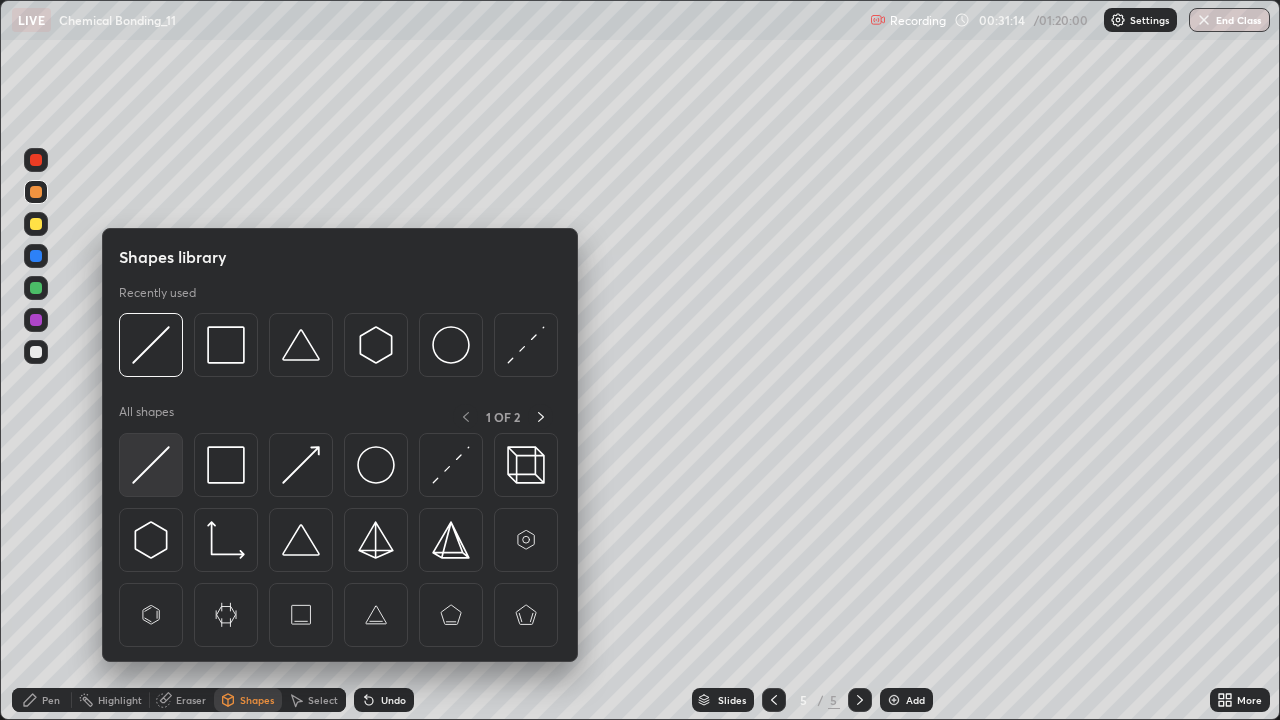 click at bounding box center [151, 465] 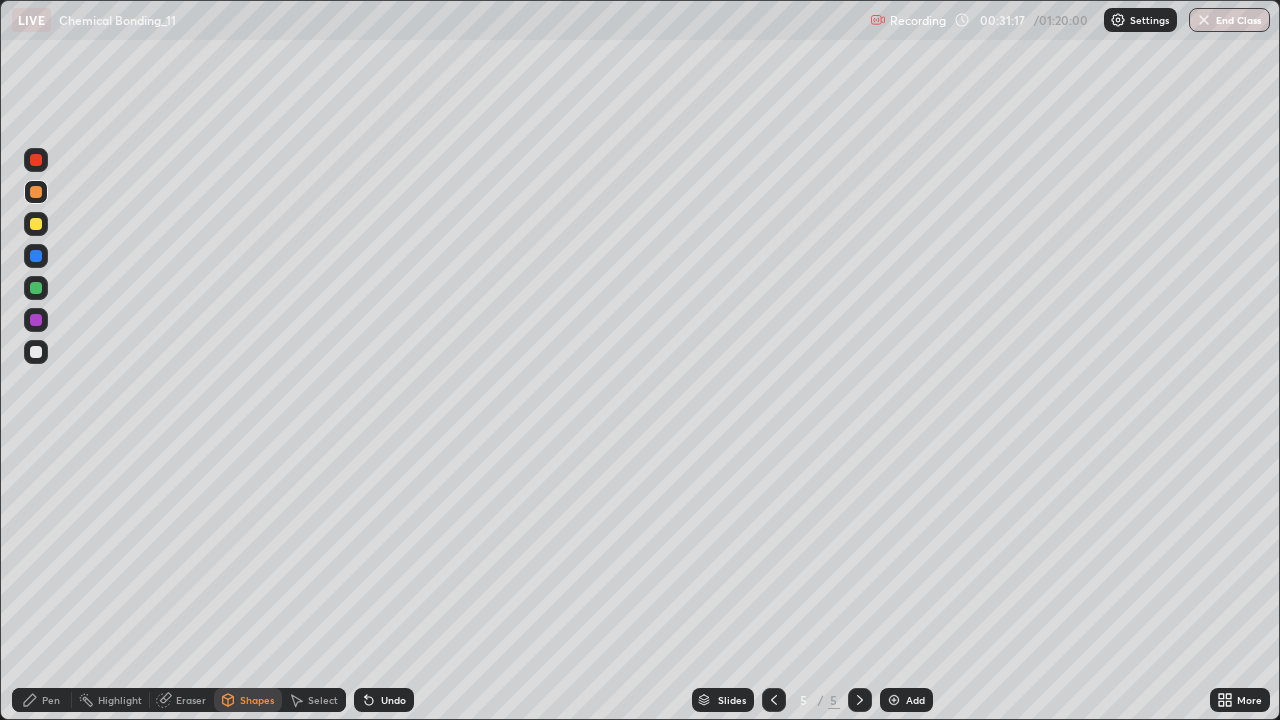 click on "Pen" at bounding box center [51, 700] 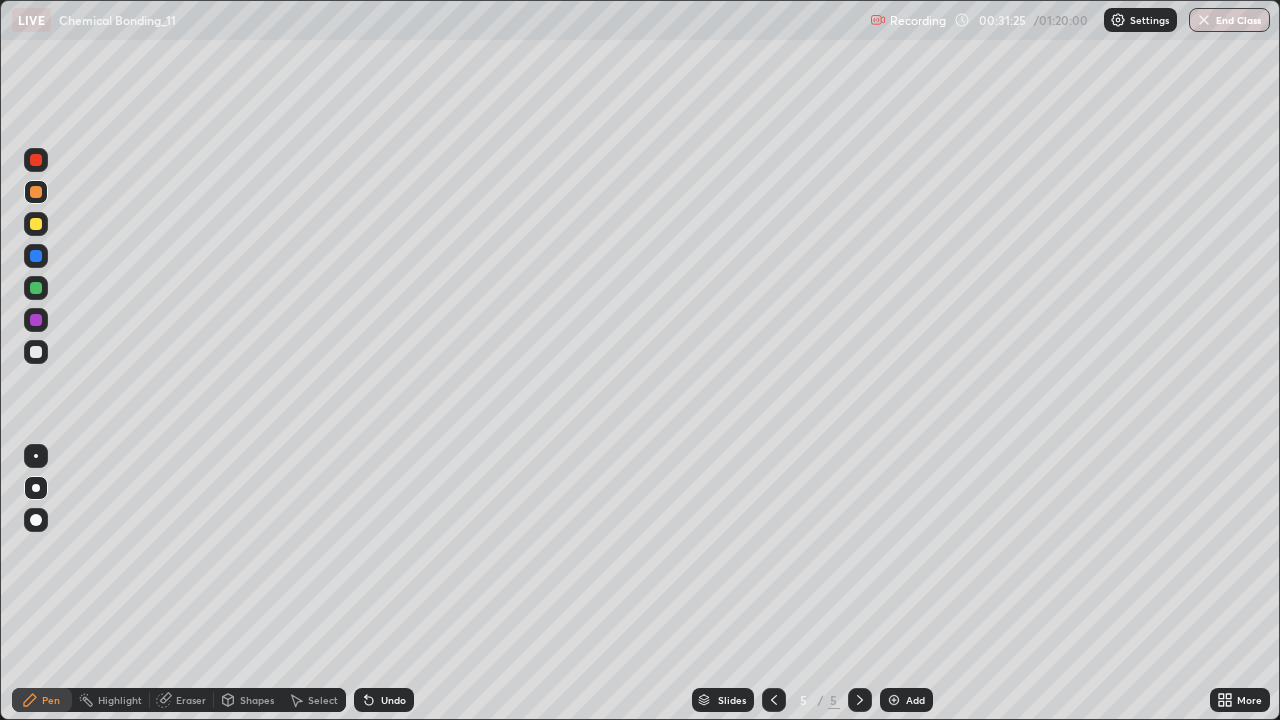 click on "Undo" at bounding box center [384, 700] 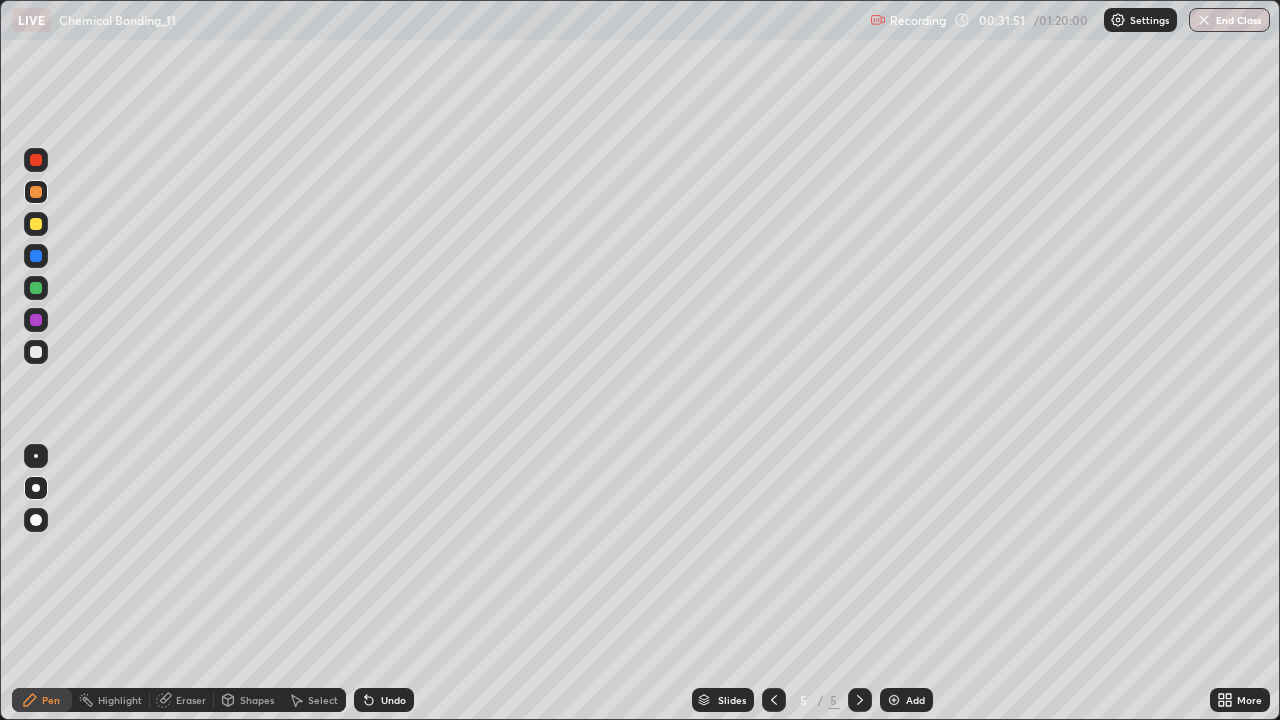click on "Undo" at bounding box center (384, 700) 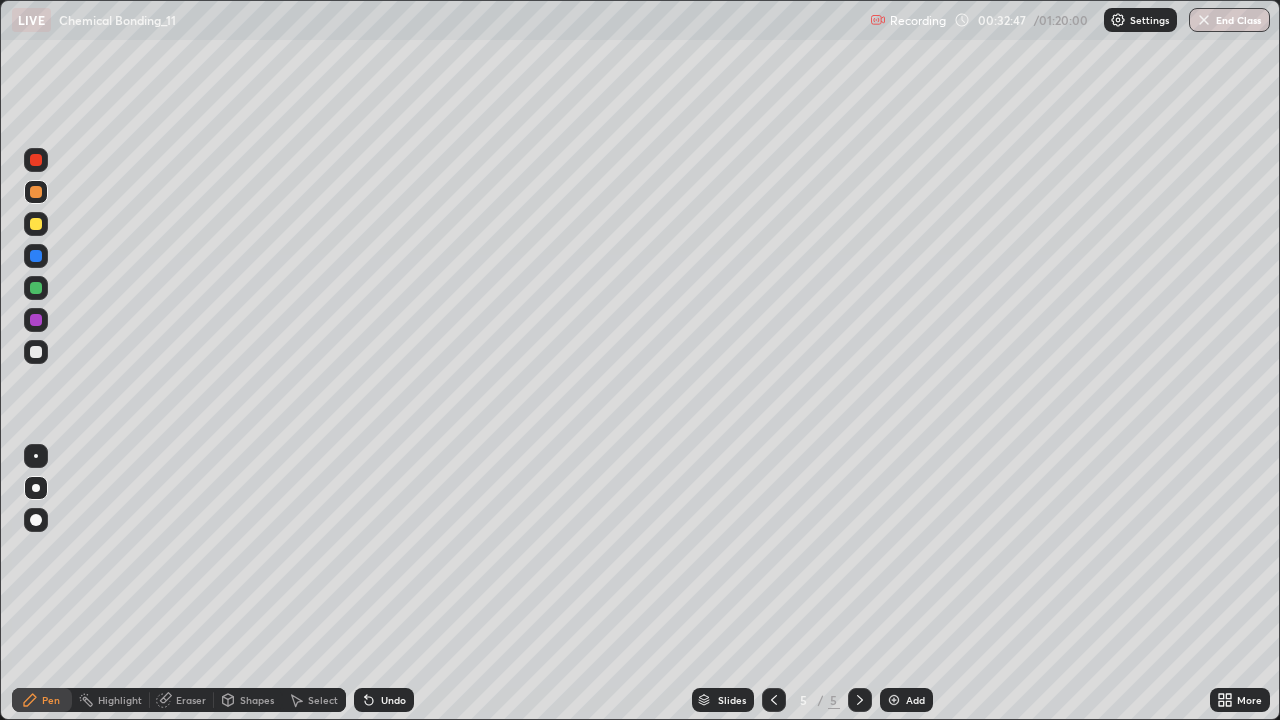 click at bounding box center [36, 224] 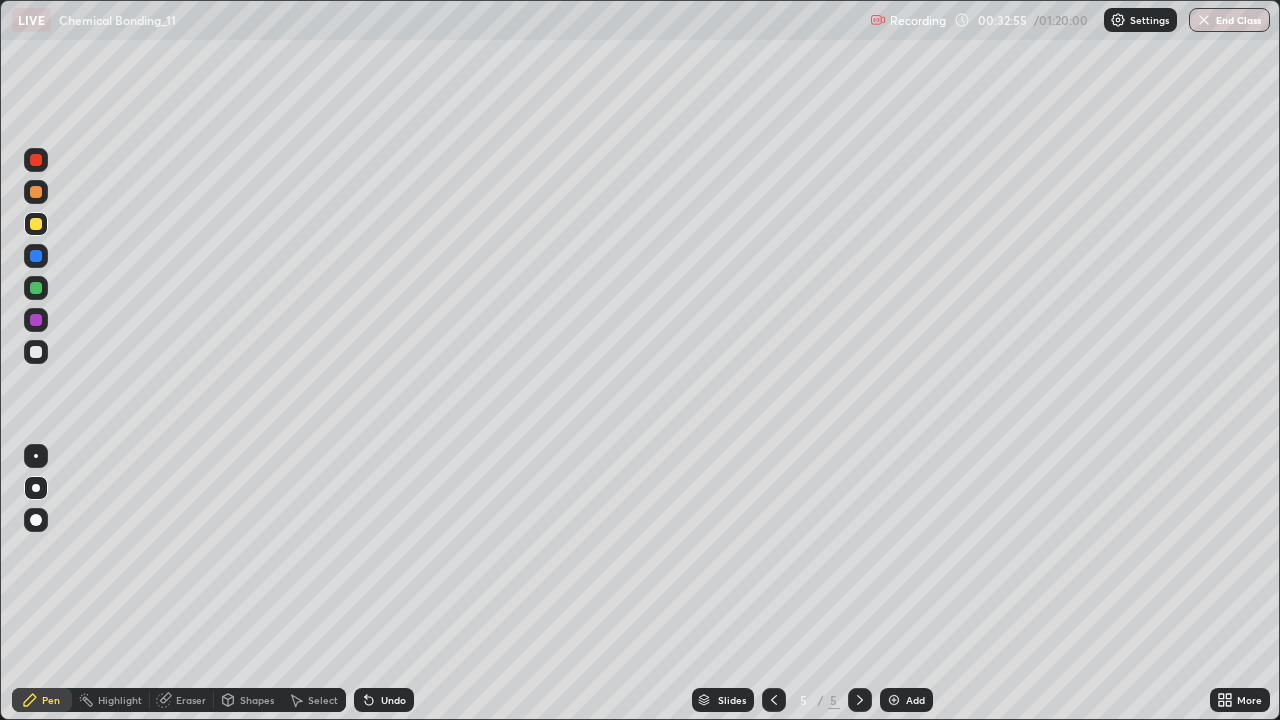 click on "Undo" at bounding box center (384, 700) 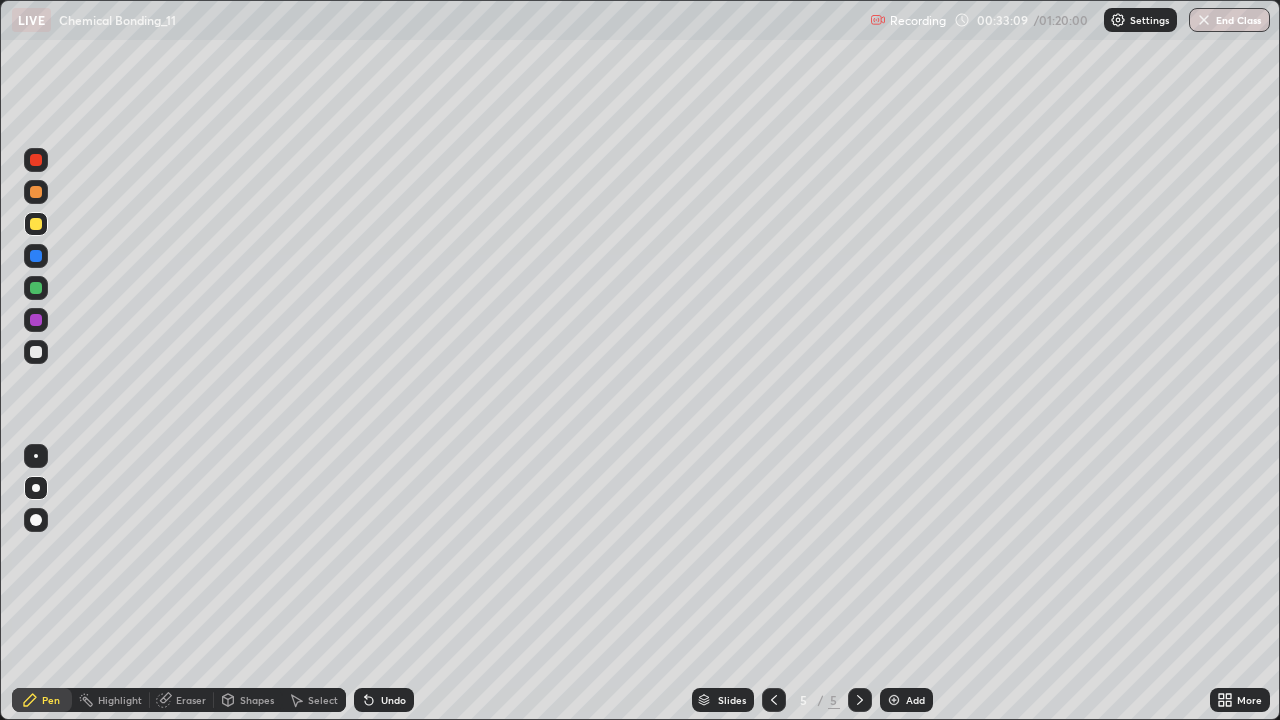 click at bounding box center [36, 288] 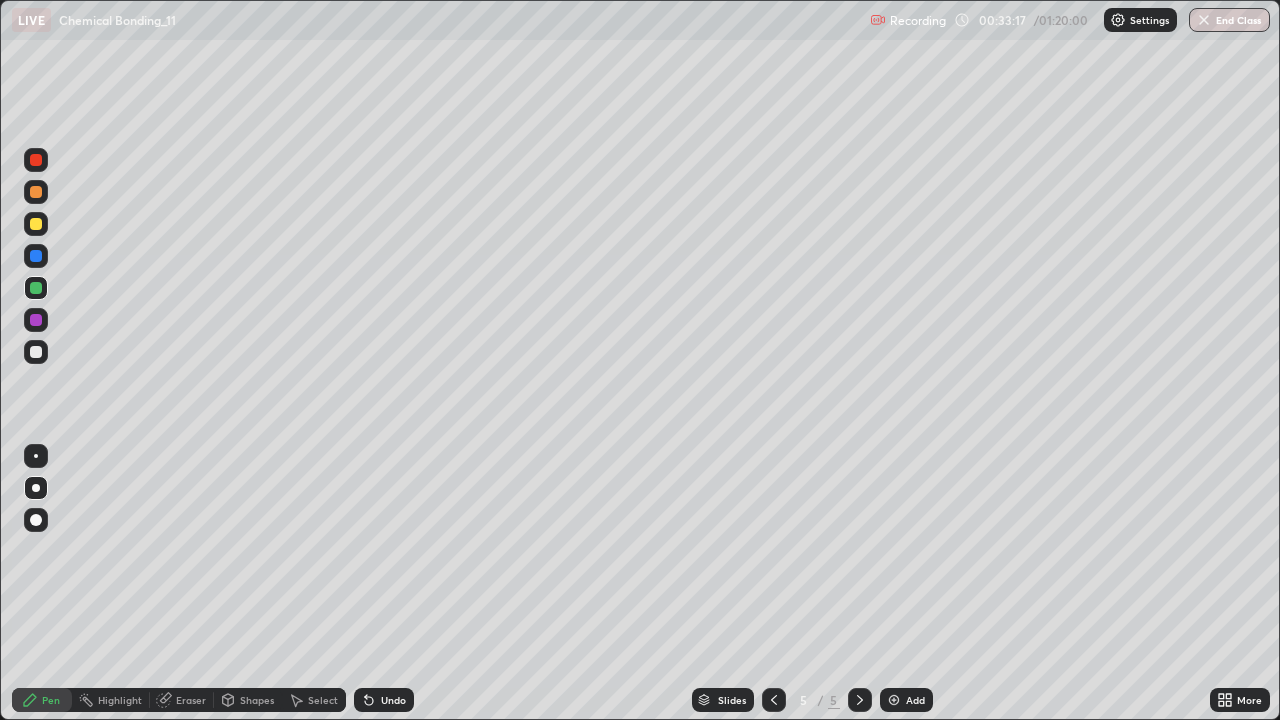 click on "Undo" at bounding box center (384, 700) 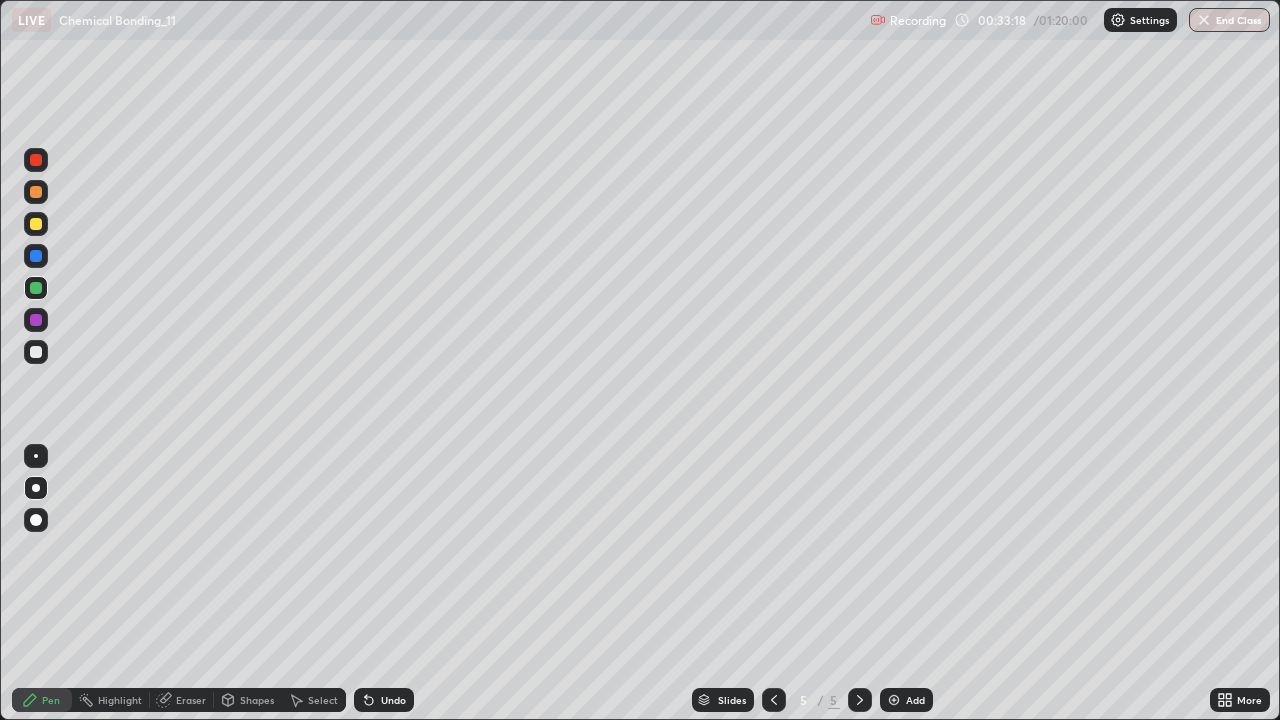 click on "Undo" at bounding box center [384, 700] 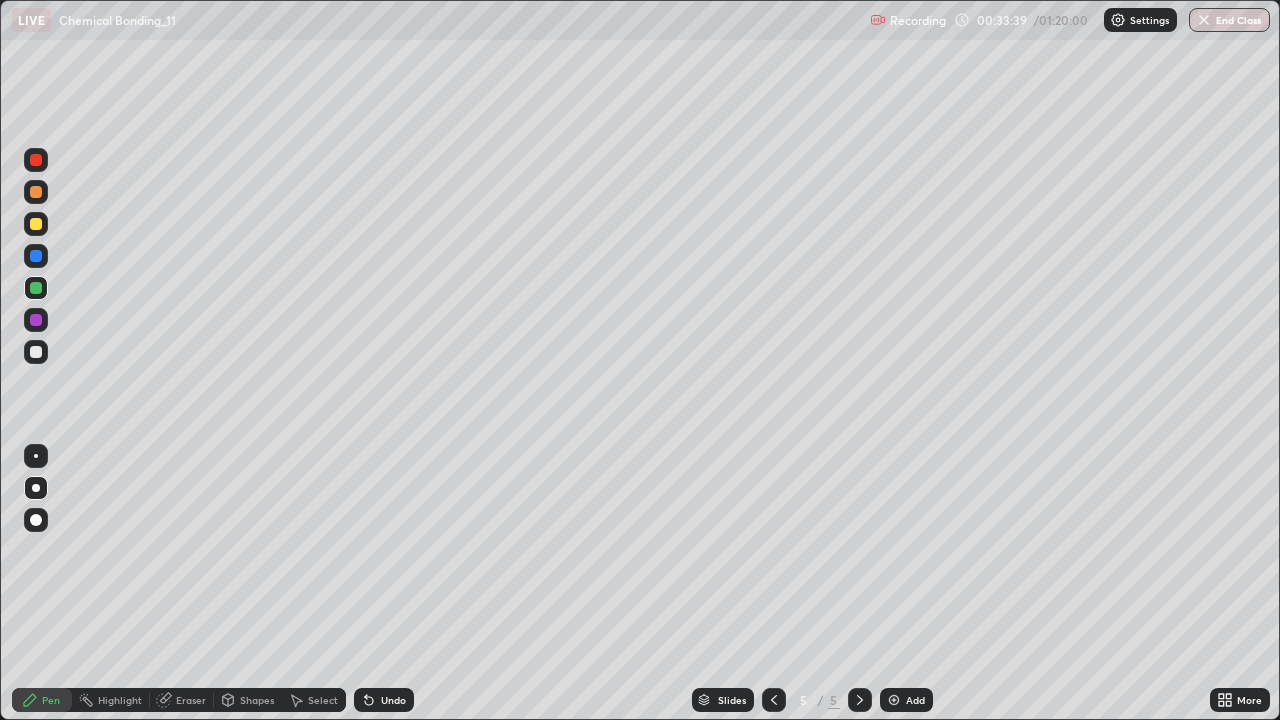 click at bounding box center [36, 320] 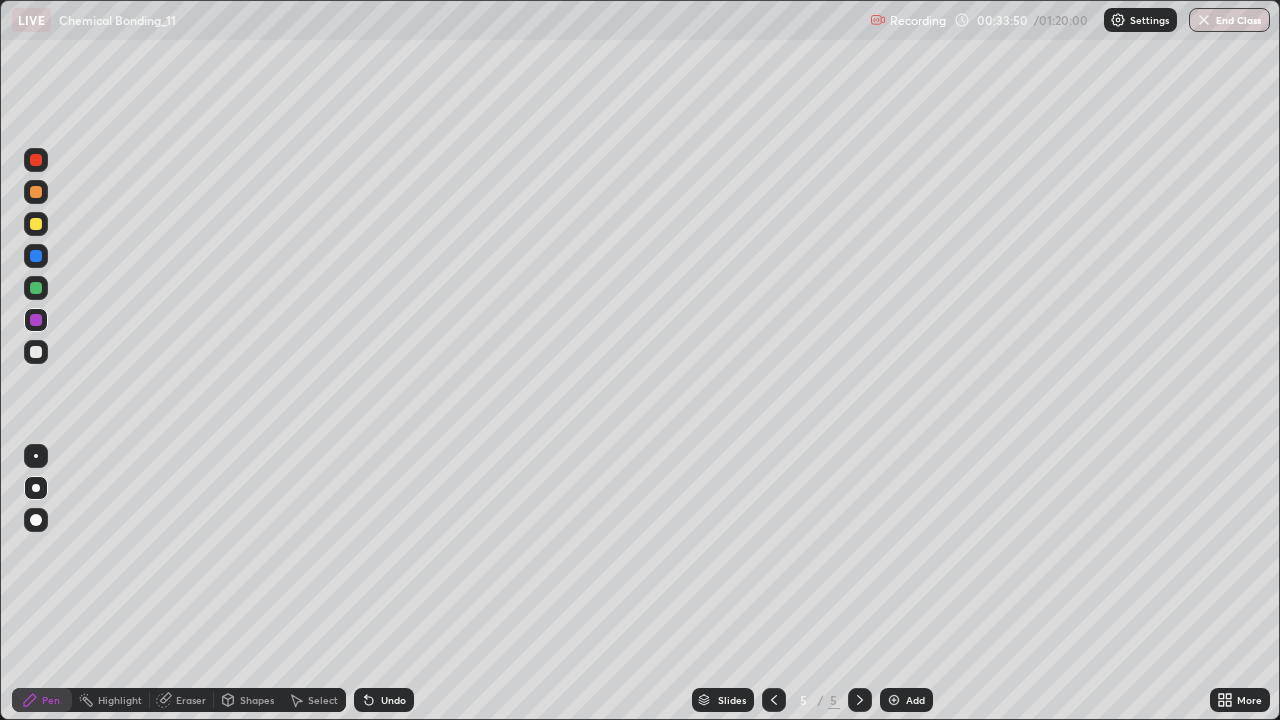 click at bounding box center [36, 256] 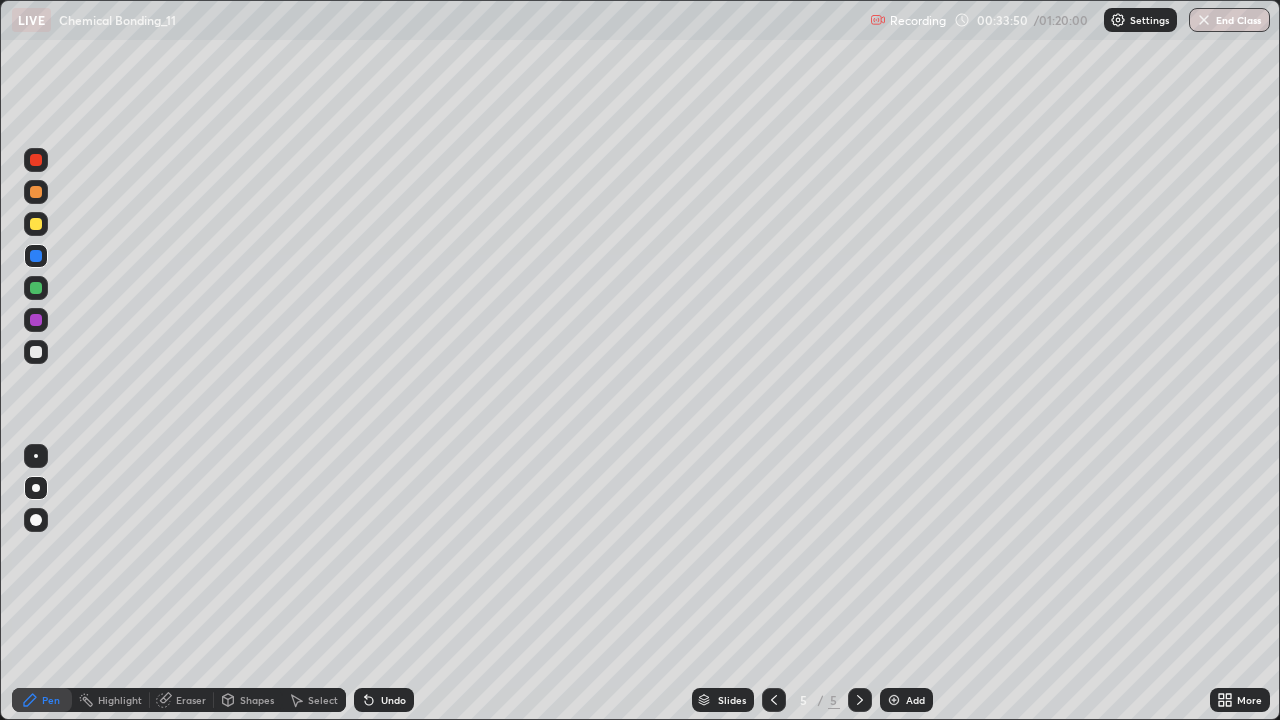 click at bounding box center (36, 224) 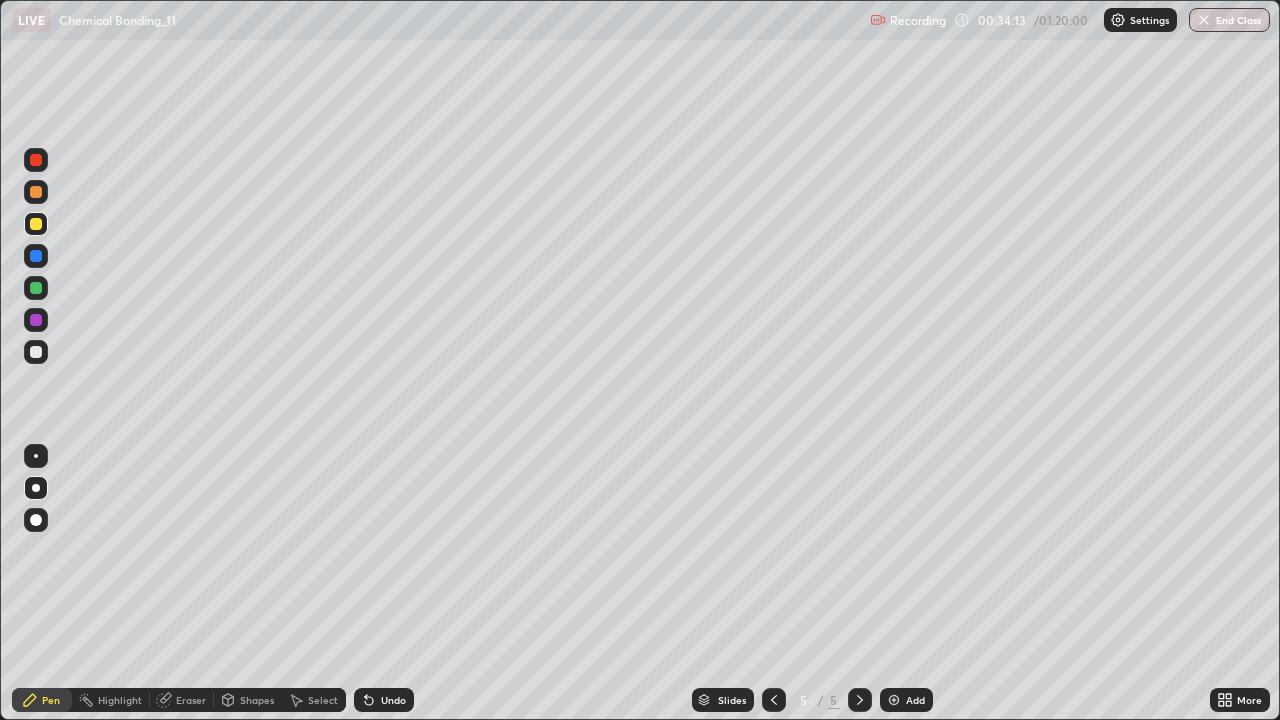 click 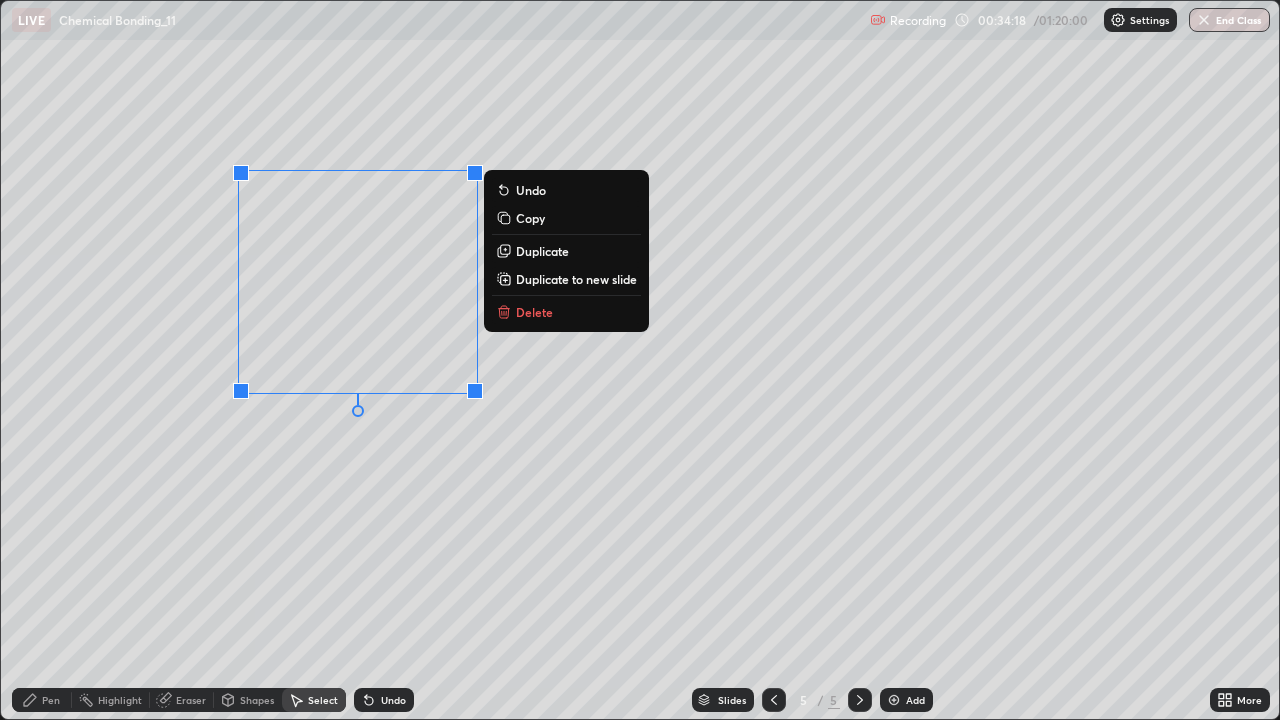 click on "Duplicate" at bounding box center (542, 251) 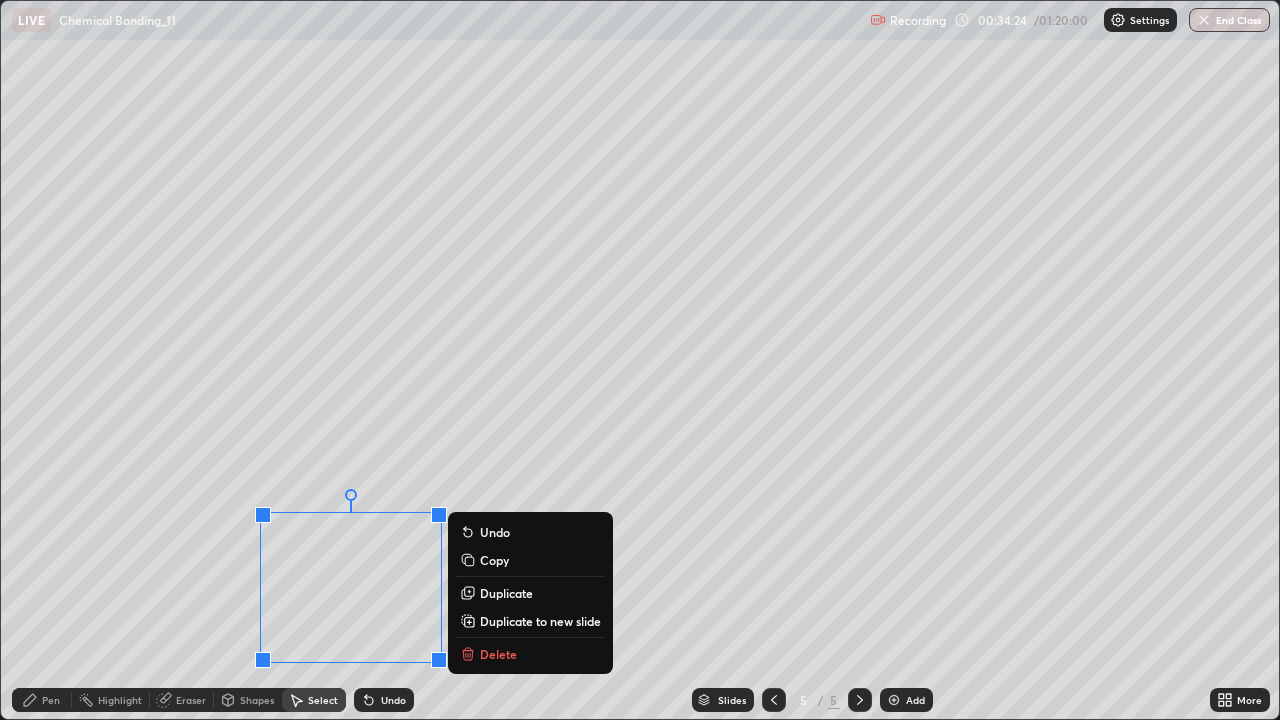 click on "0 ° Undo Copy Duplicate Duplicate to new slide Delete" at bounding box center (640, 360) 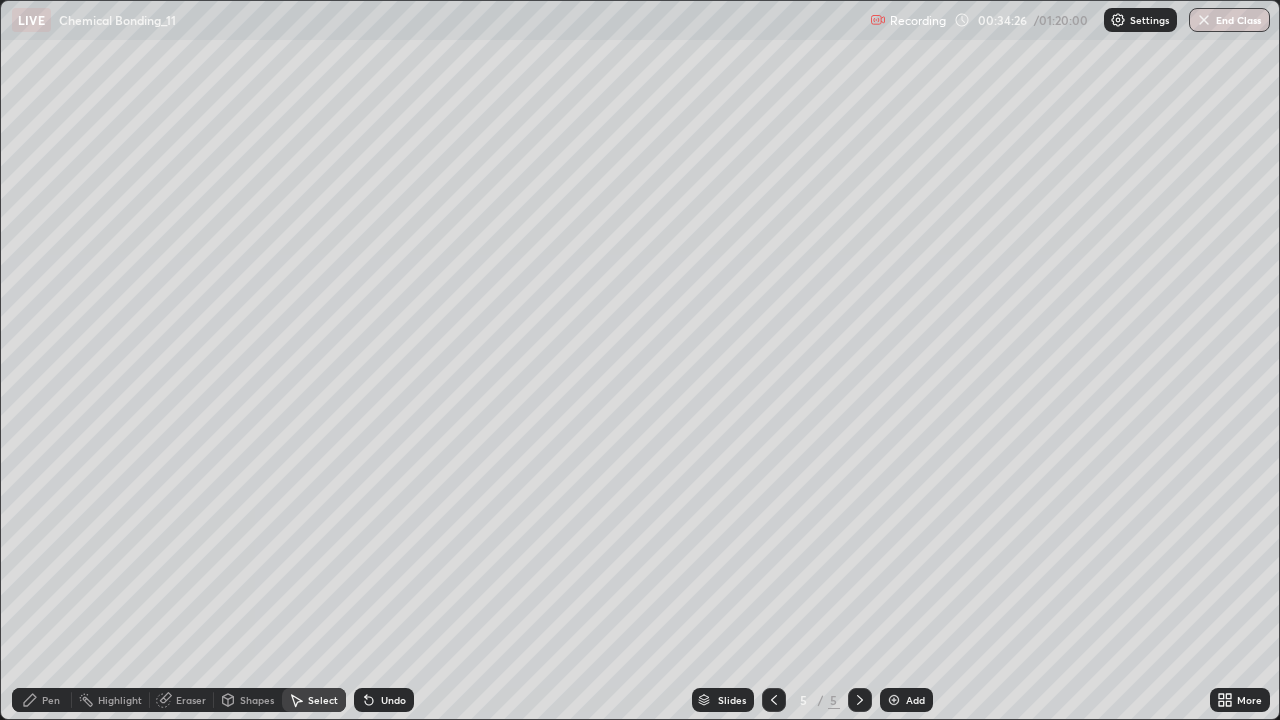 click on "Eraser" at bounding box center (191, 700) 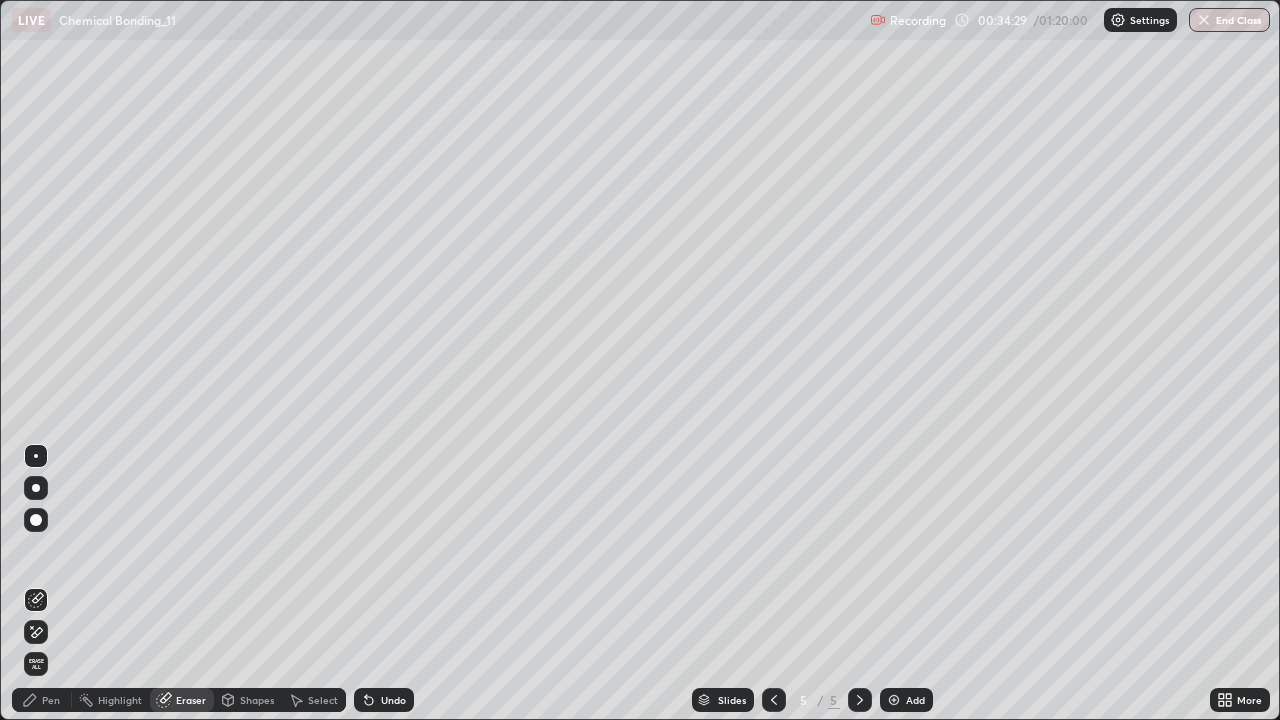 click 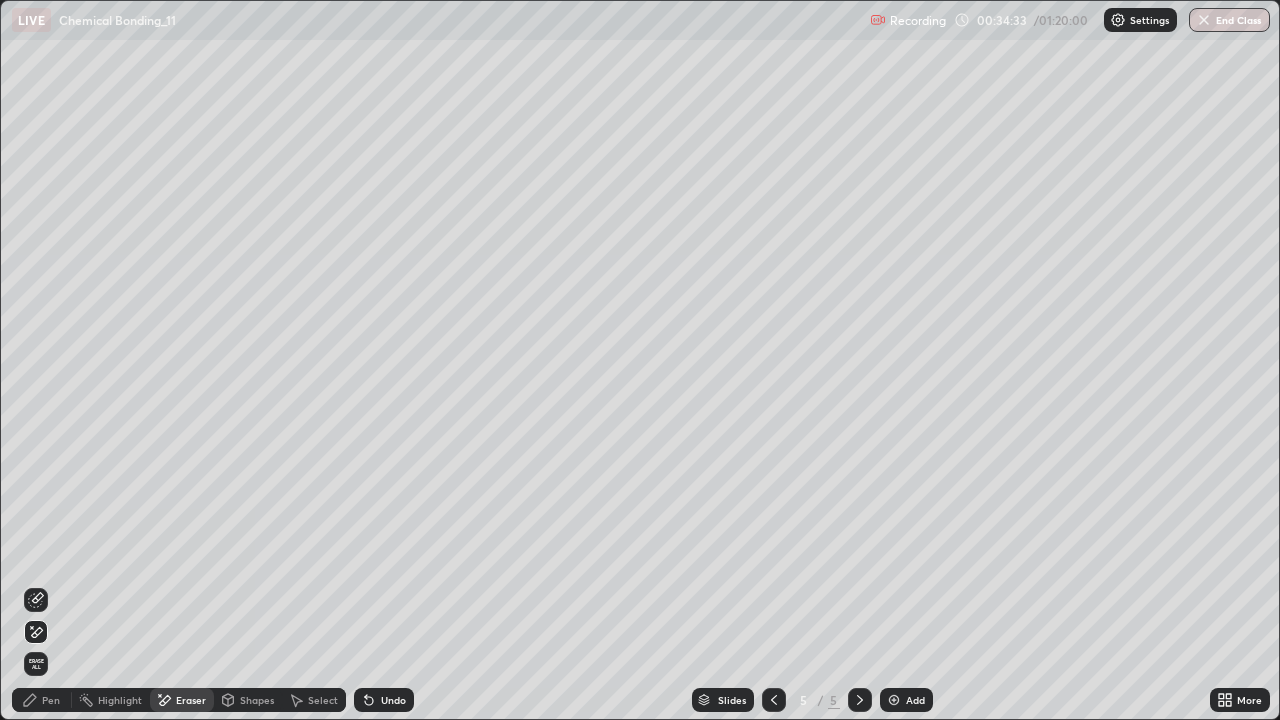 click on "Pen" at bounding box center [51, 700] 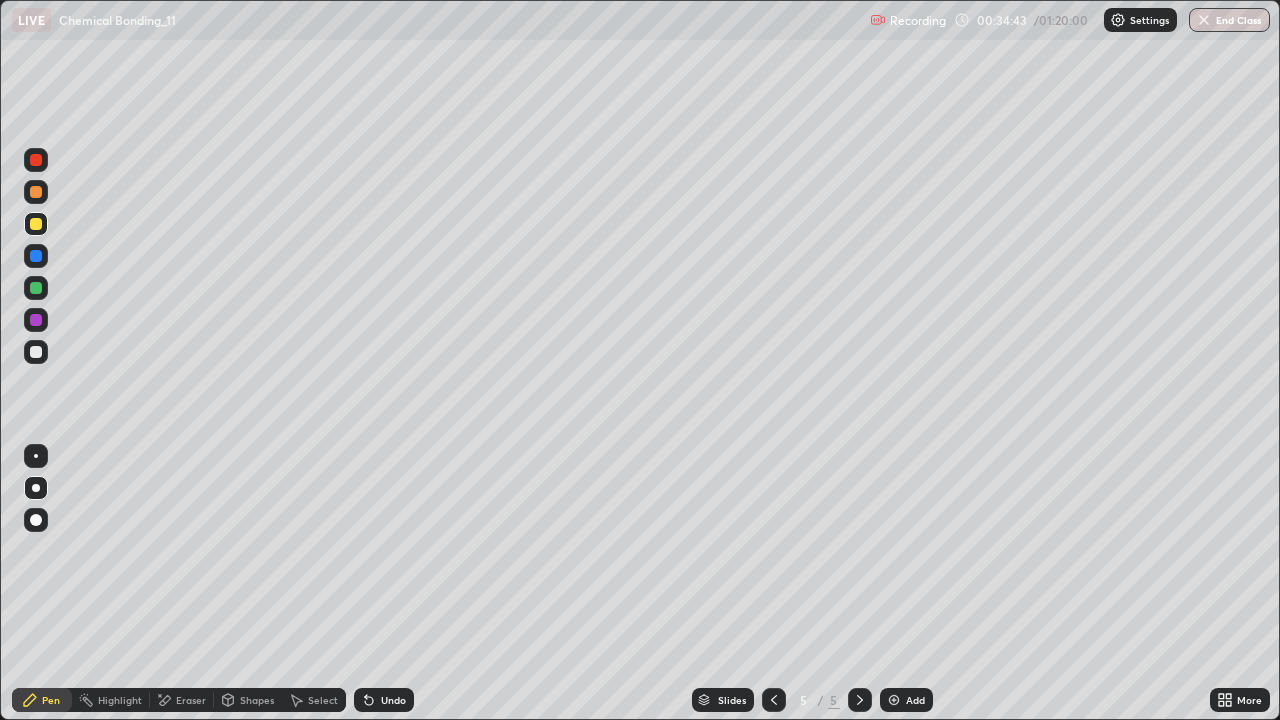 click at bounding box center (36, 320) 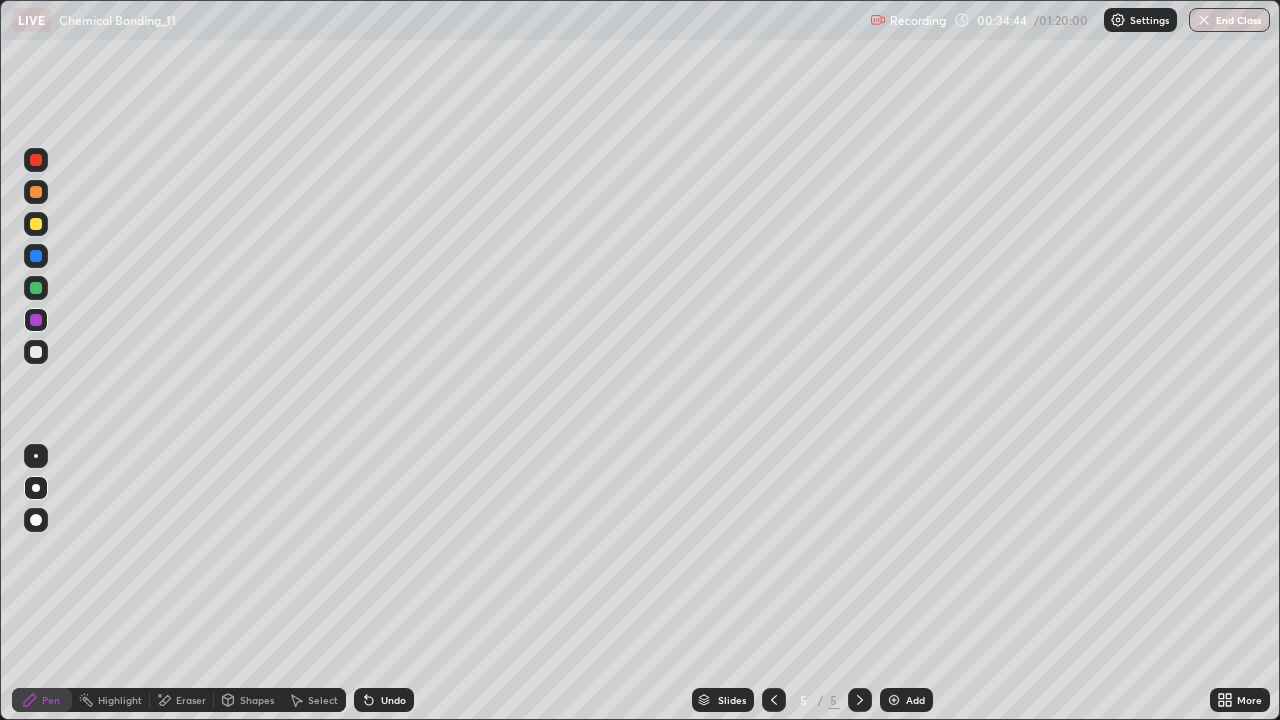 click at bounding box center (36, 288) 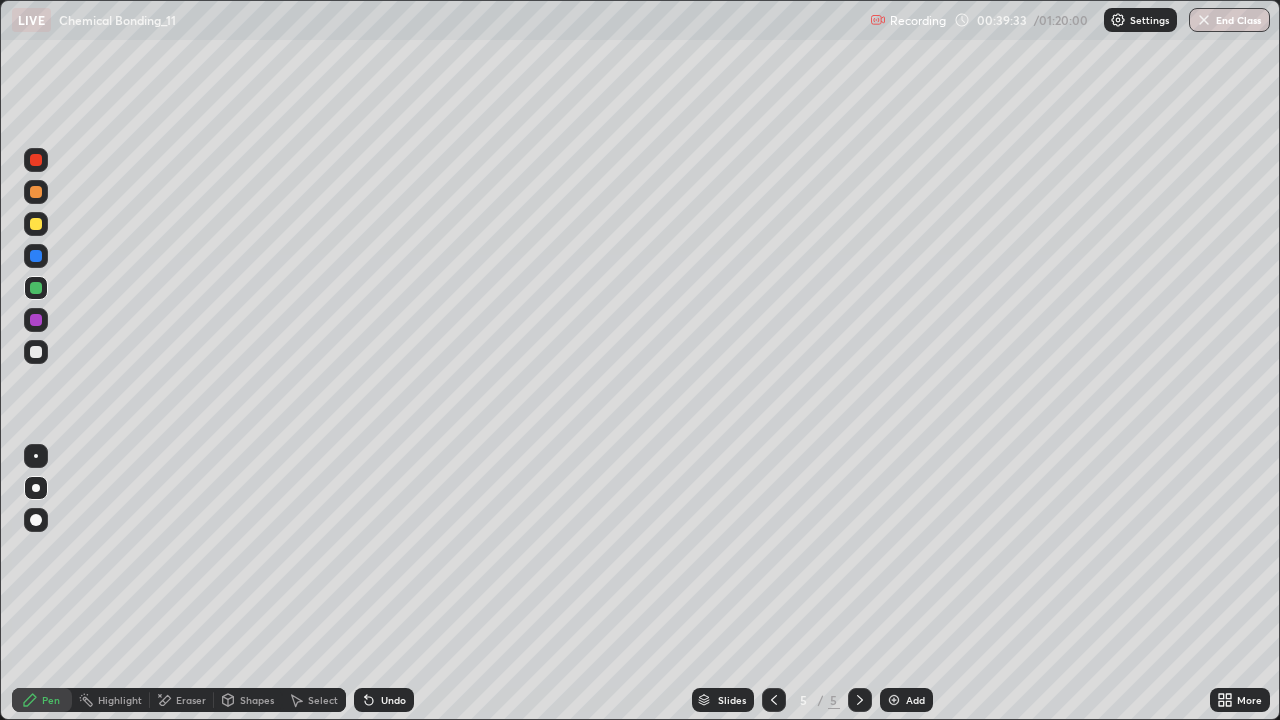 click 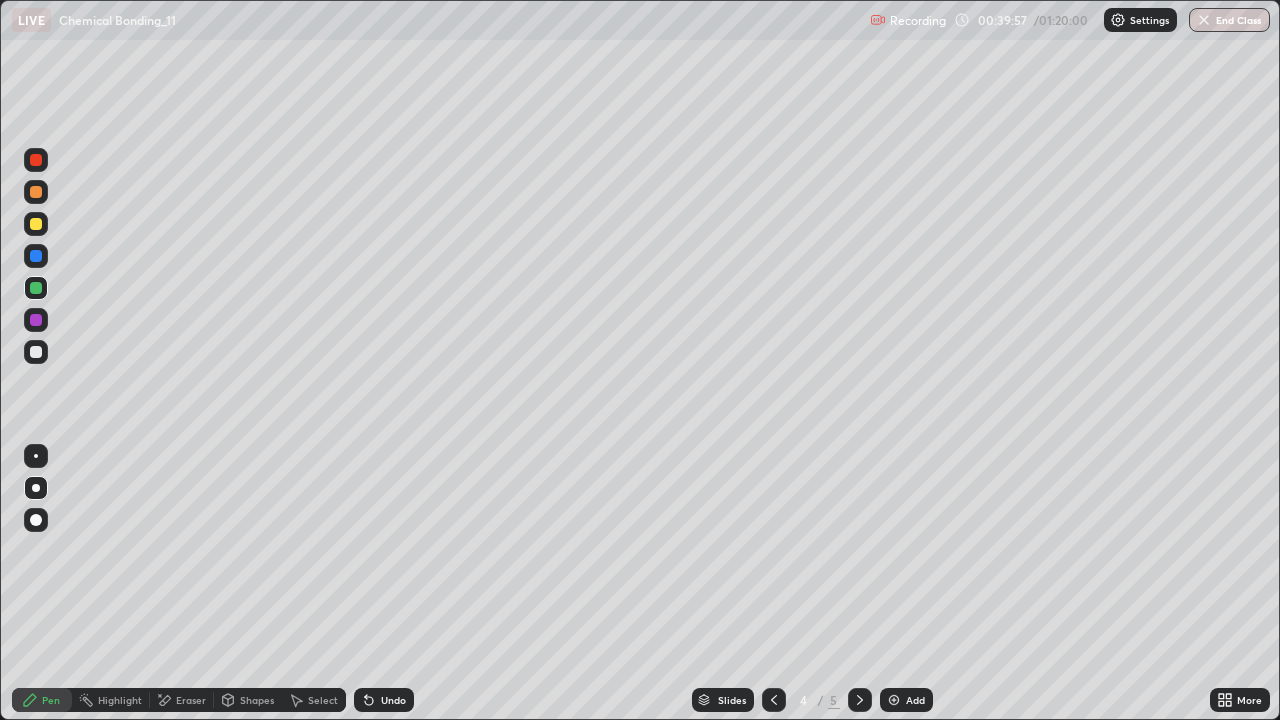 click 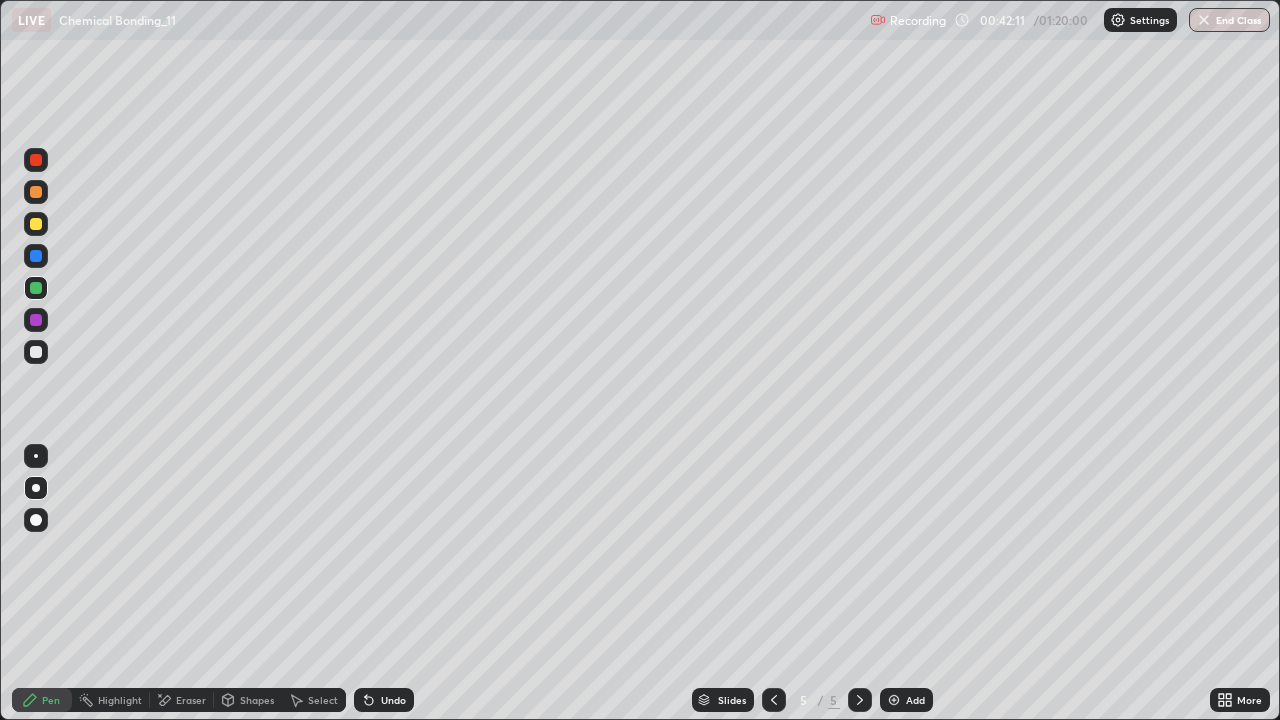 click on "Add" at bounding box center (915, 700) 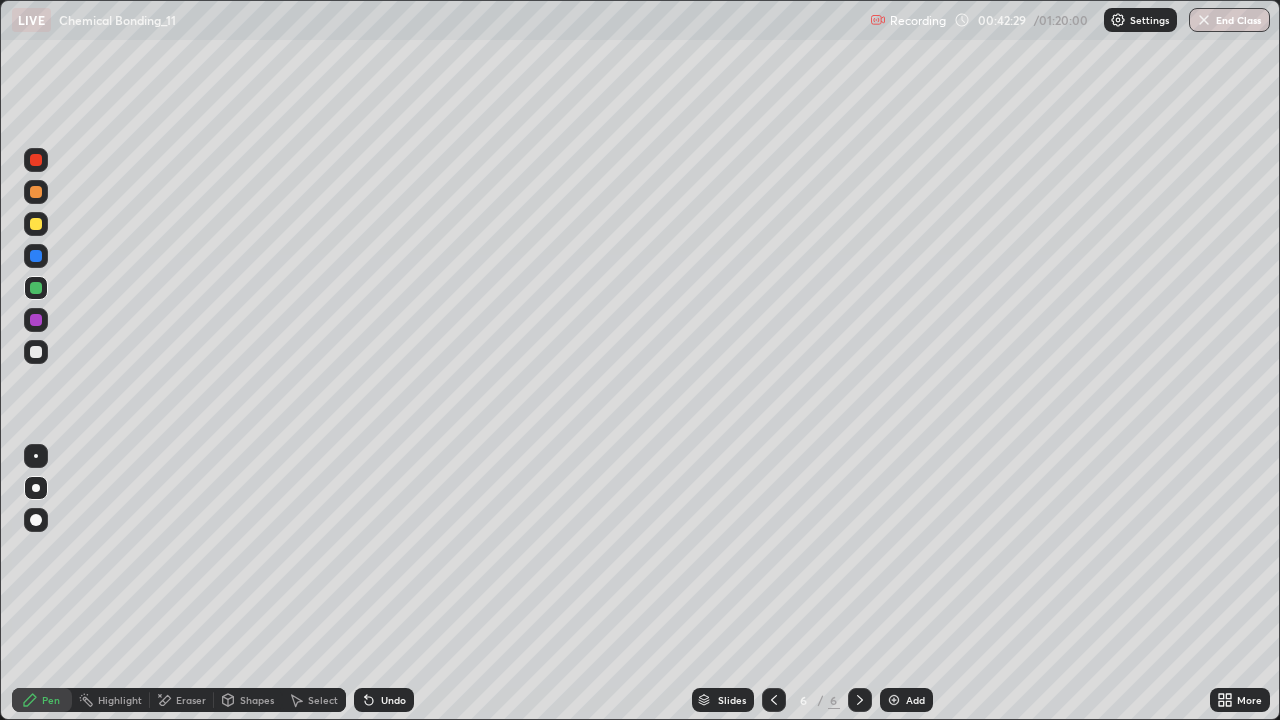 click at bounding box center (36, 352) 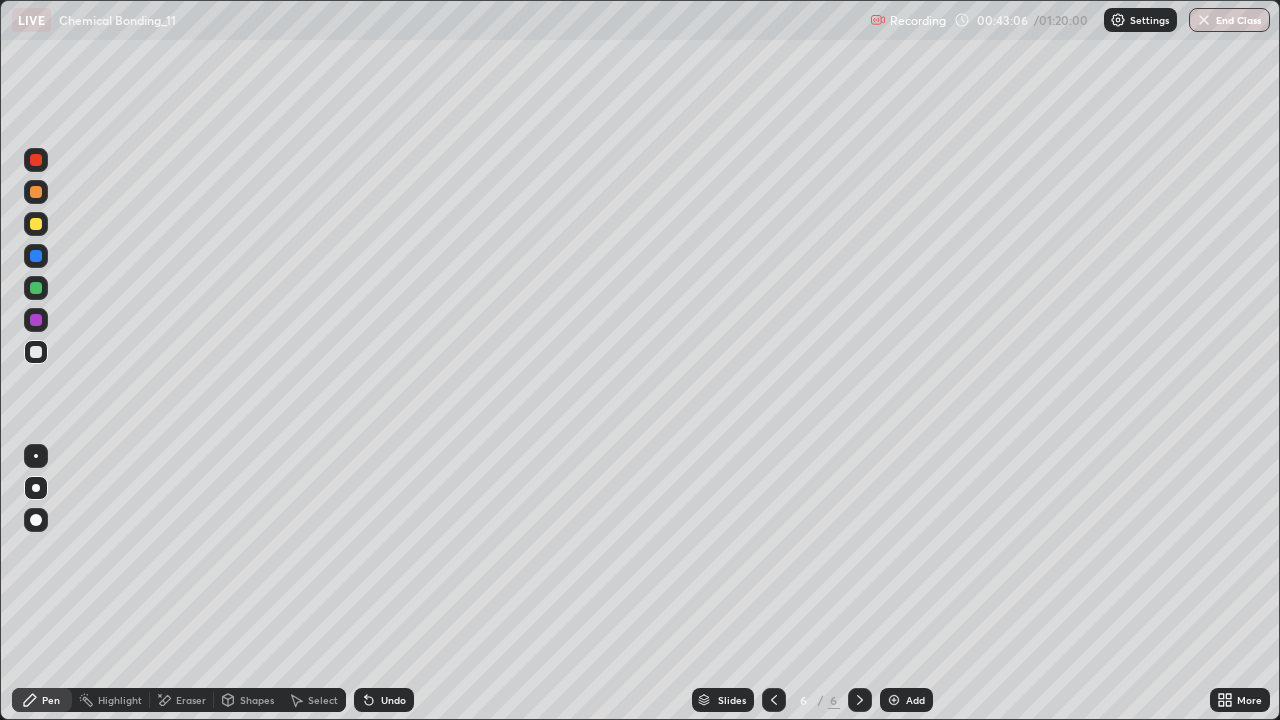 click at bounding box center [36, 256] 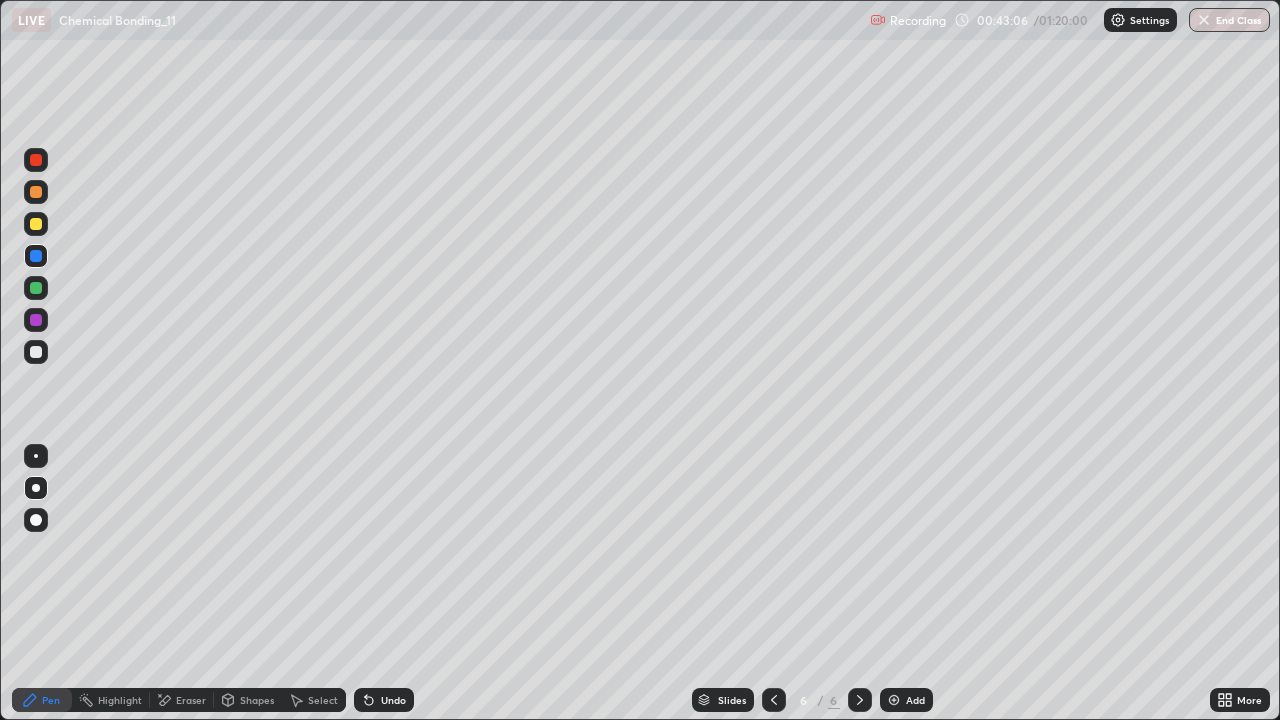 click at bounding box center (36, 224) 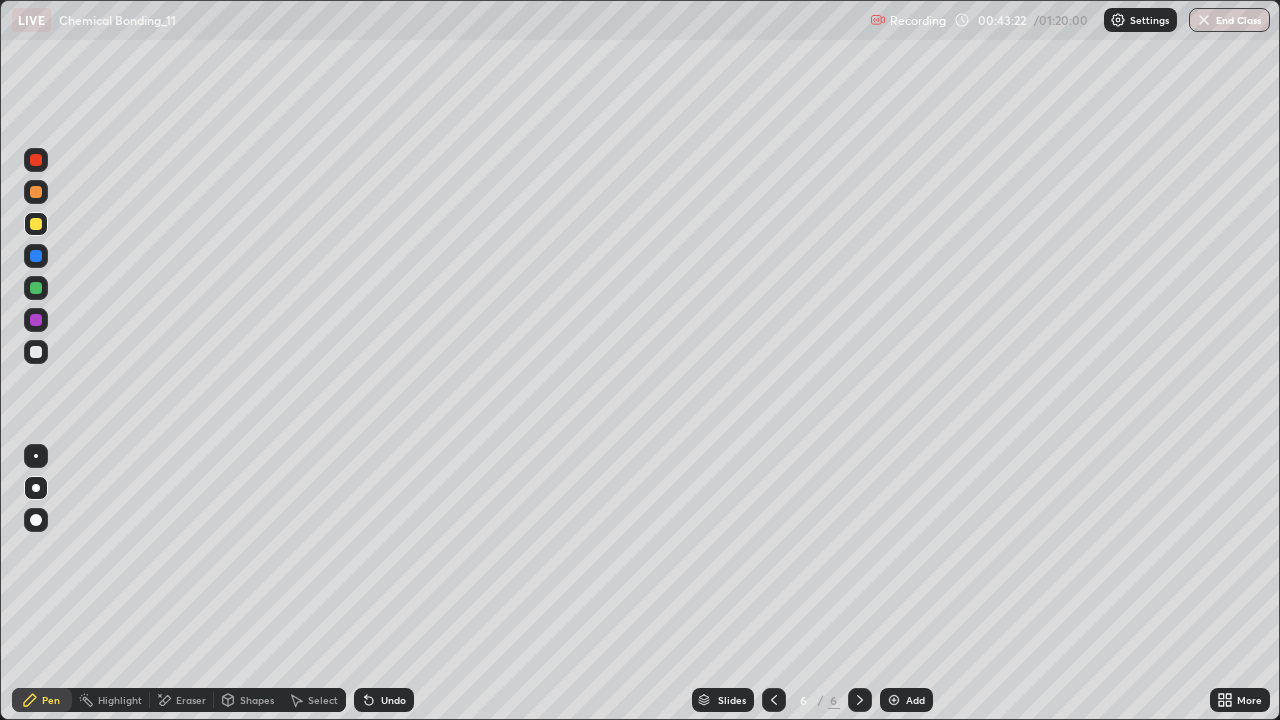 click on "Undo" at bounding box center (393, 700) 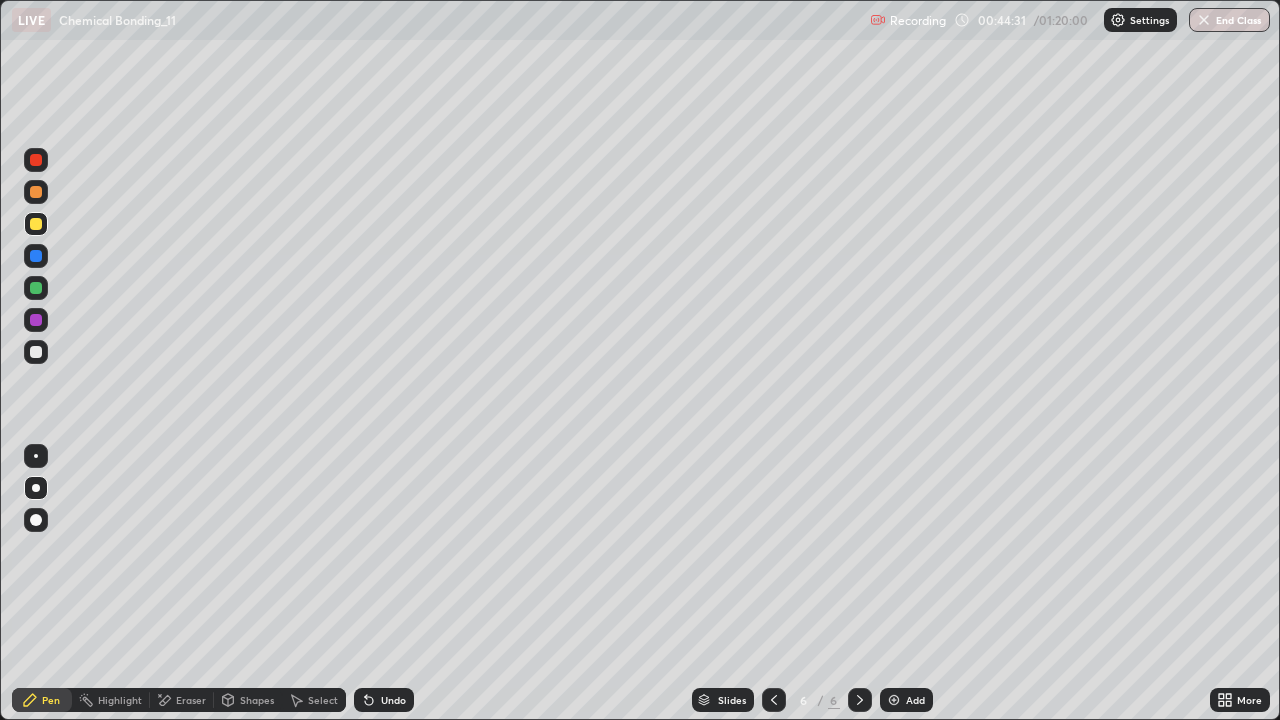 click on "Undo" at bounding box center [384, 700] 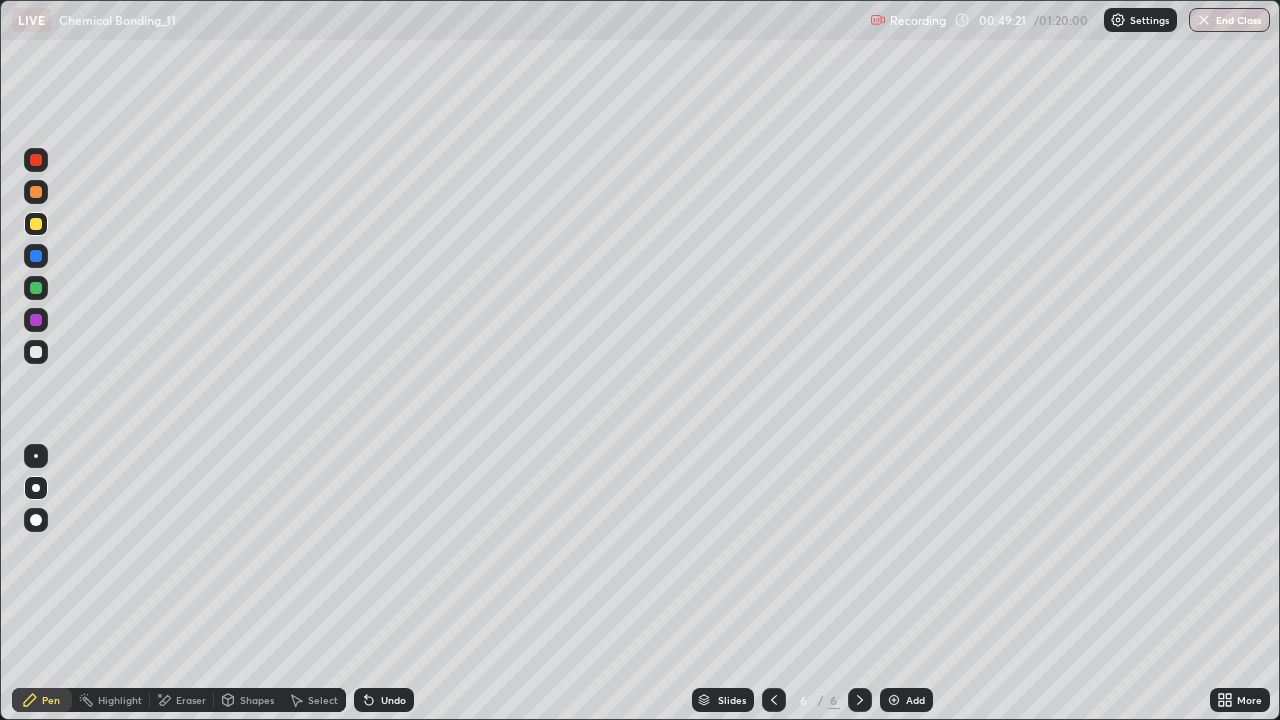 click on "Add" at bounding box center [906, 700] 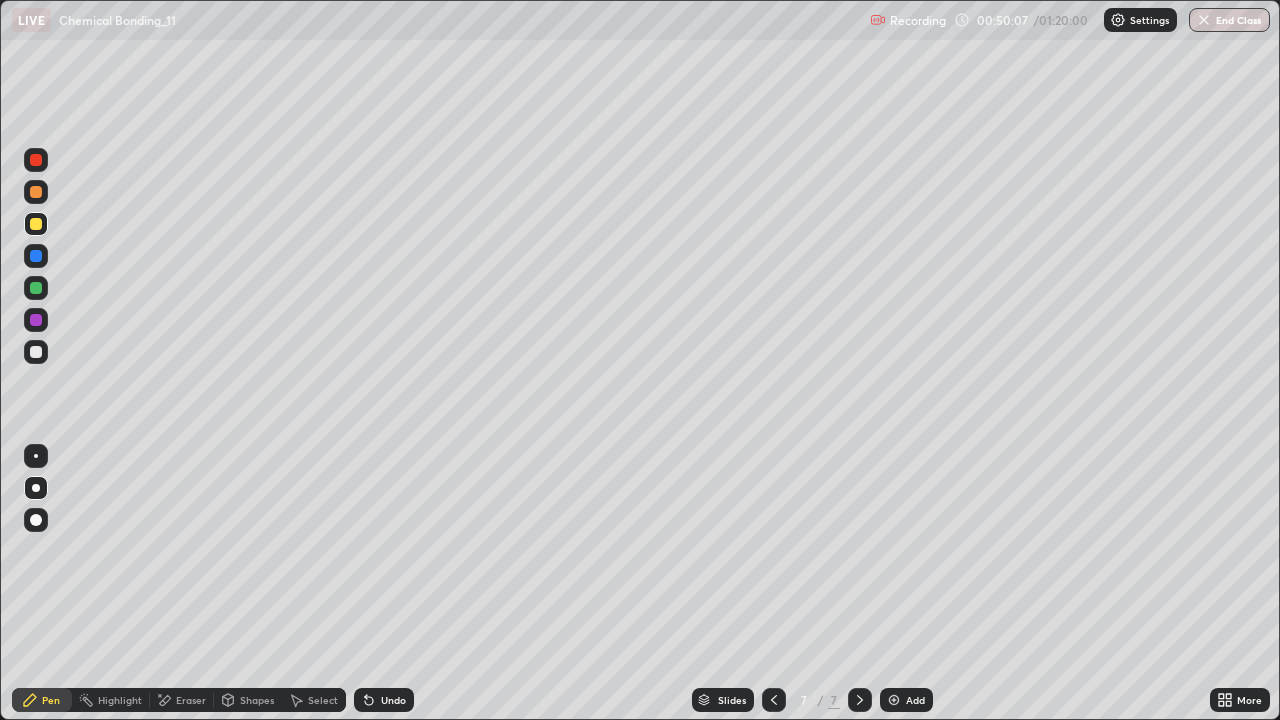 click on "Undo" at bounding box center (393, 700) 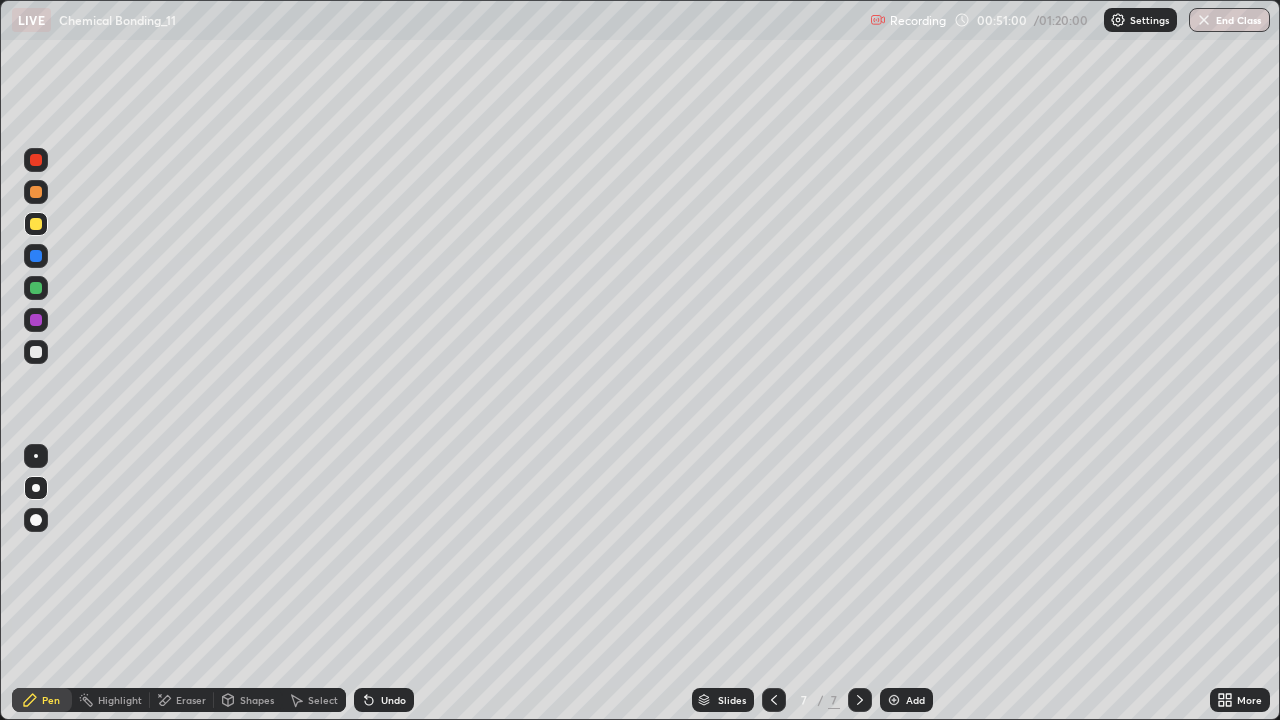 click on "Undo" at bounding box center (393, 700) 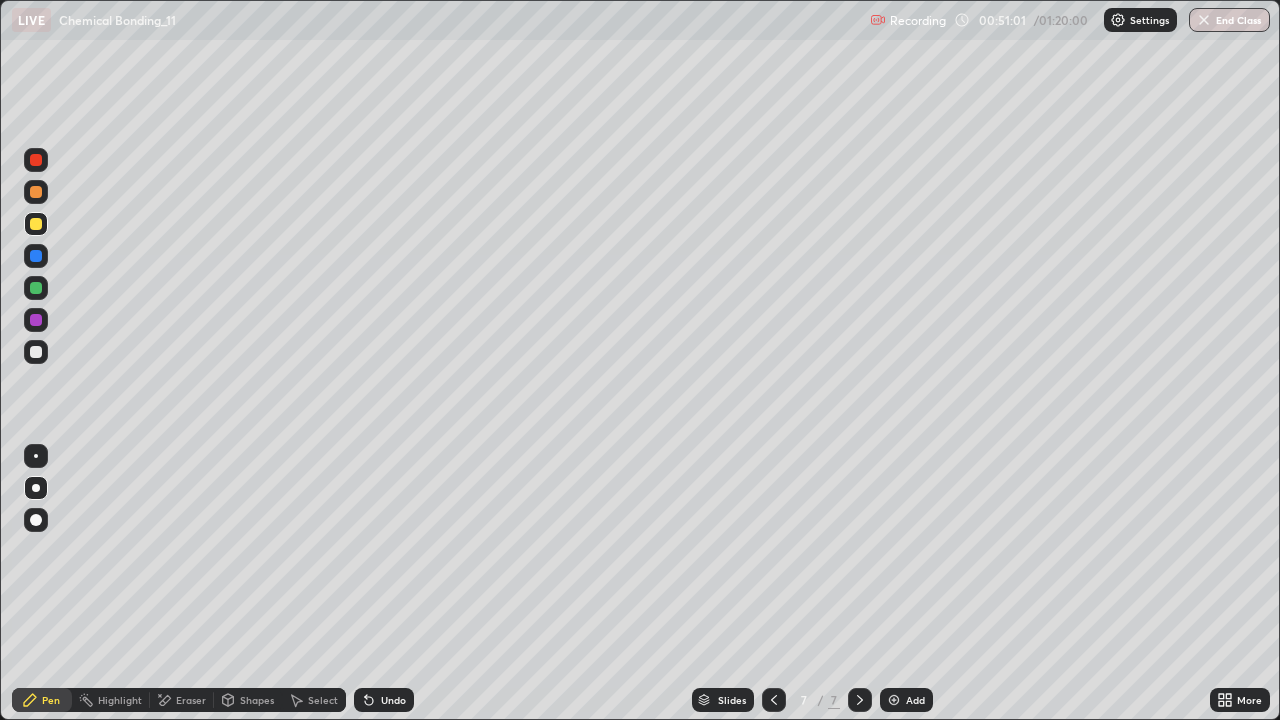 click on "Undo" at bounding box center [384, 700] 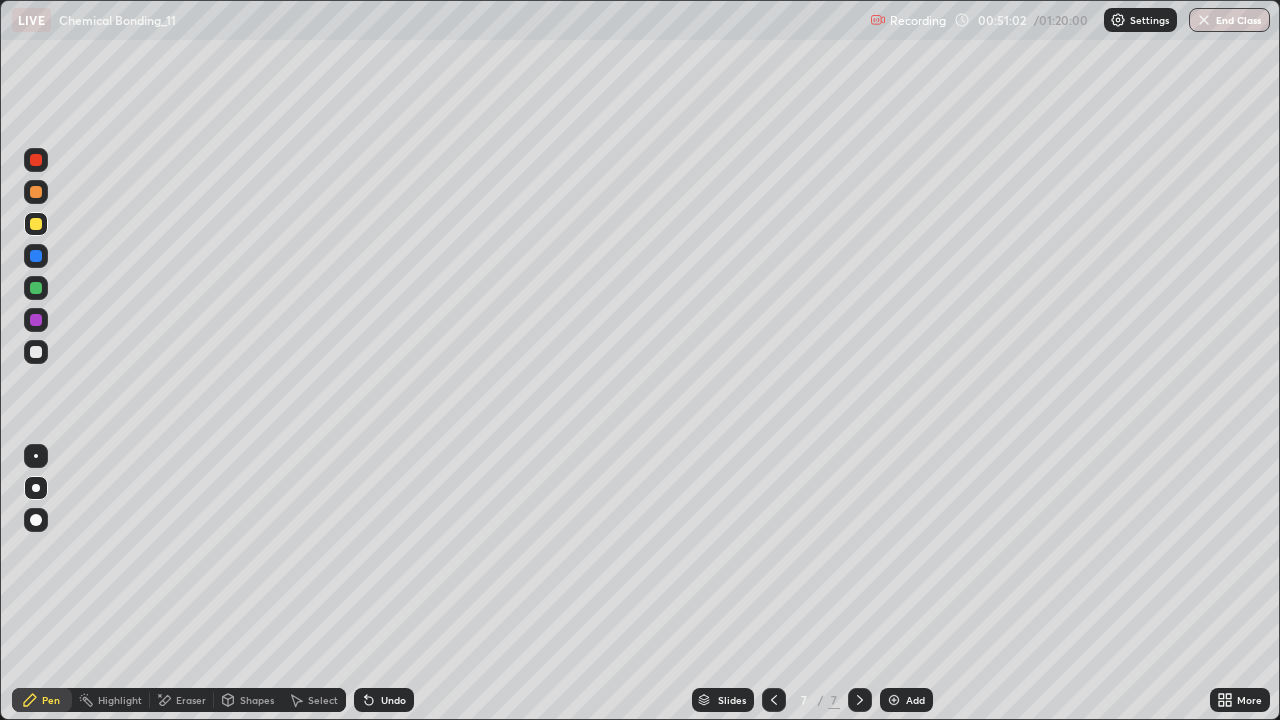 click on "Undo" at bounding box center [384, 700] 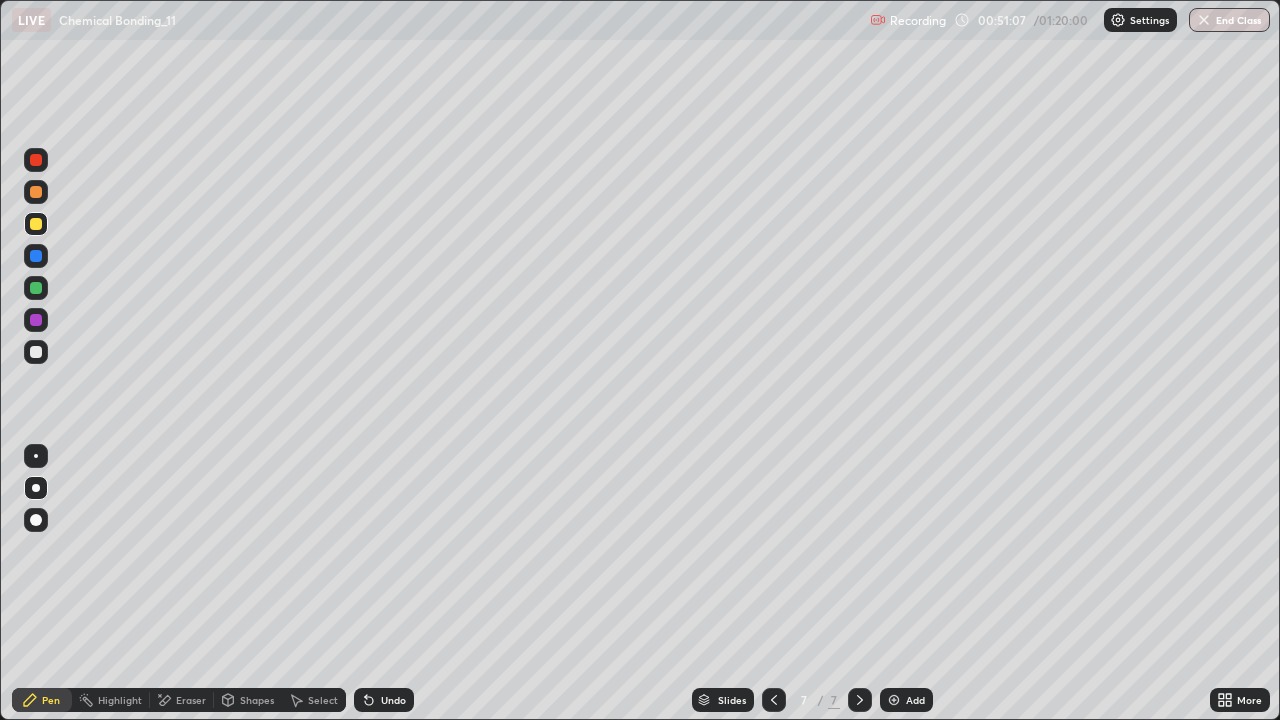 click on "Undo" at bounding box center [384, 700] 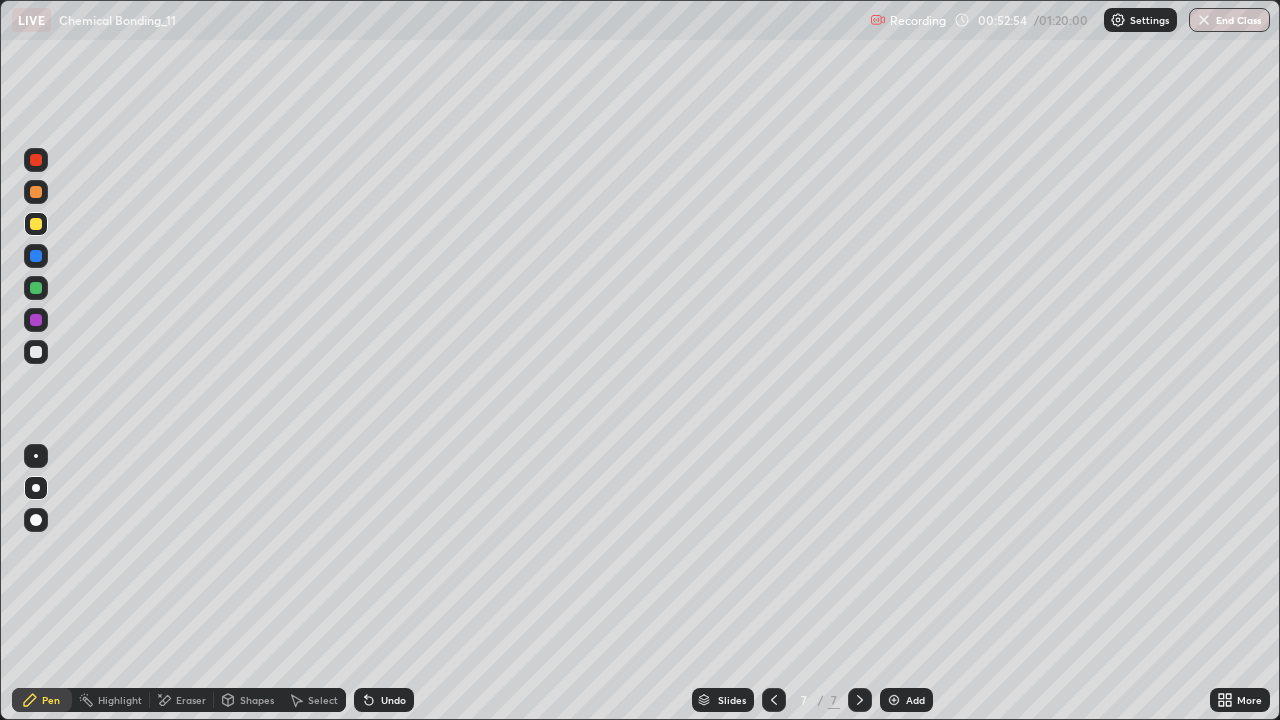 click at bounding box center (894, 700) 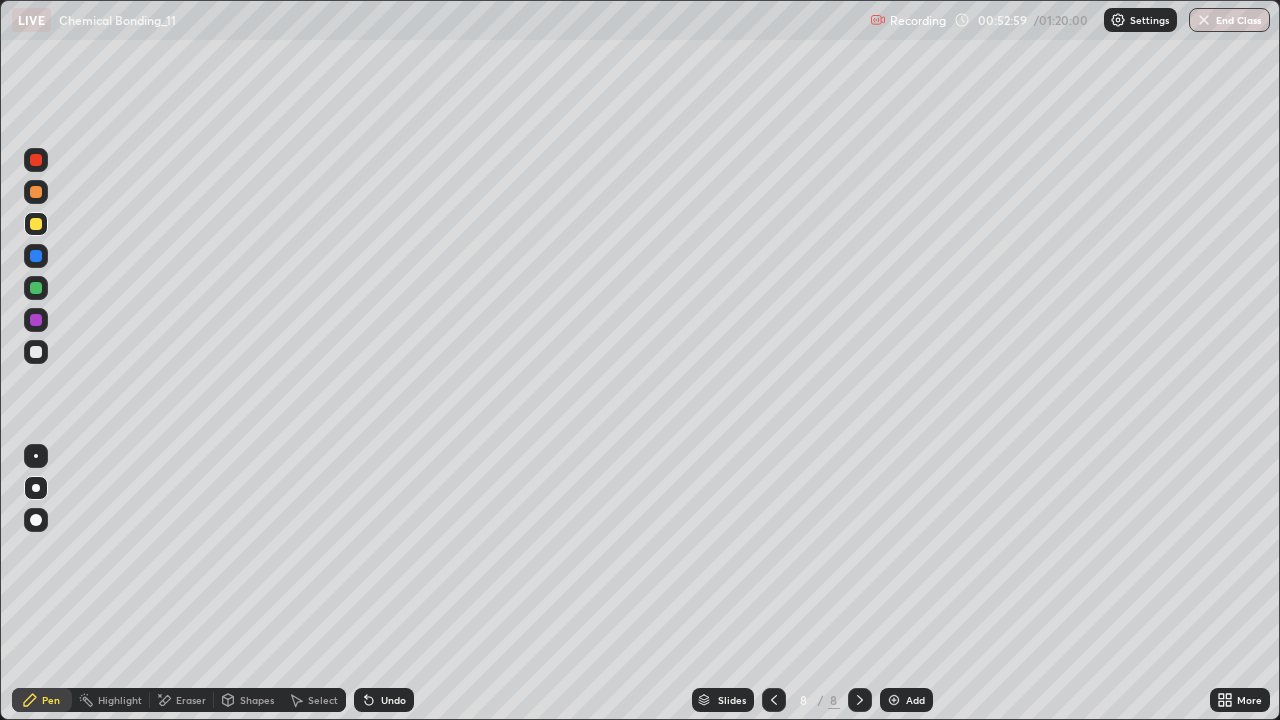 click 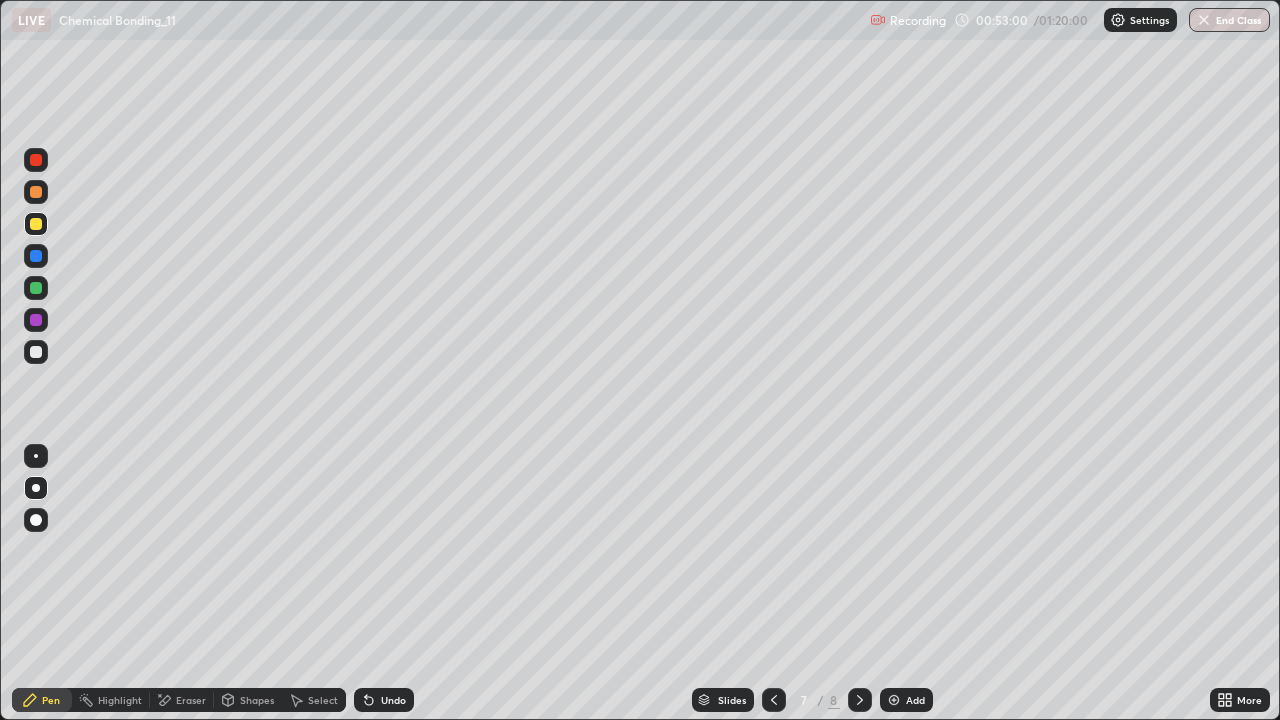 click 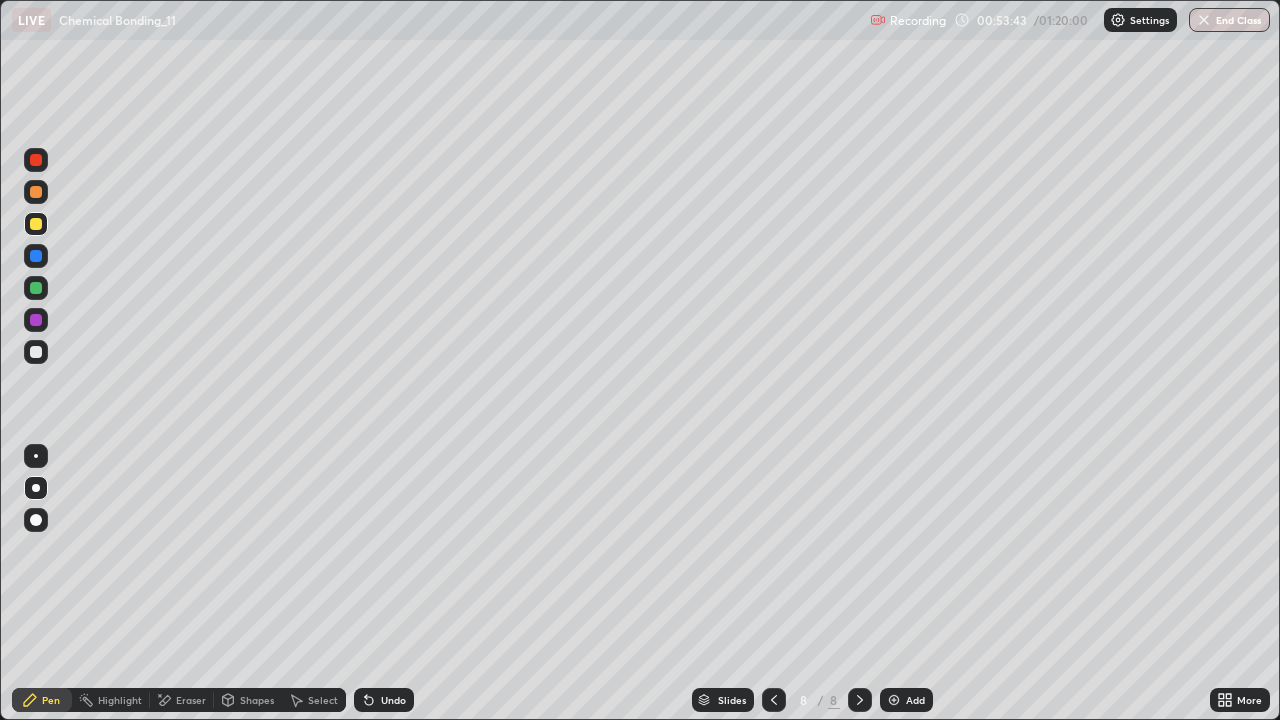 click on "Undo" at bounding box center [384, 700] 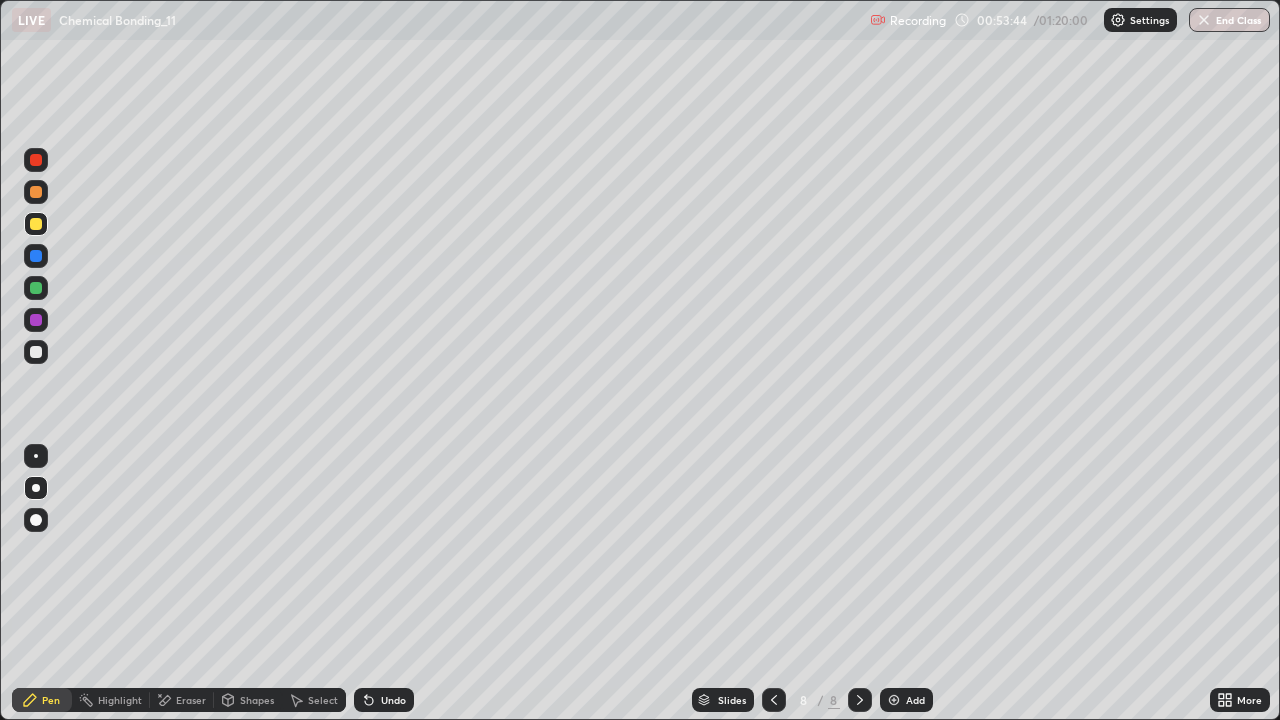 click on "Undo" at bounding box center [384, 700] 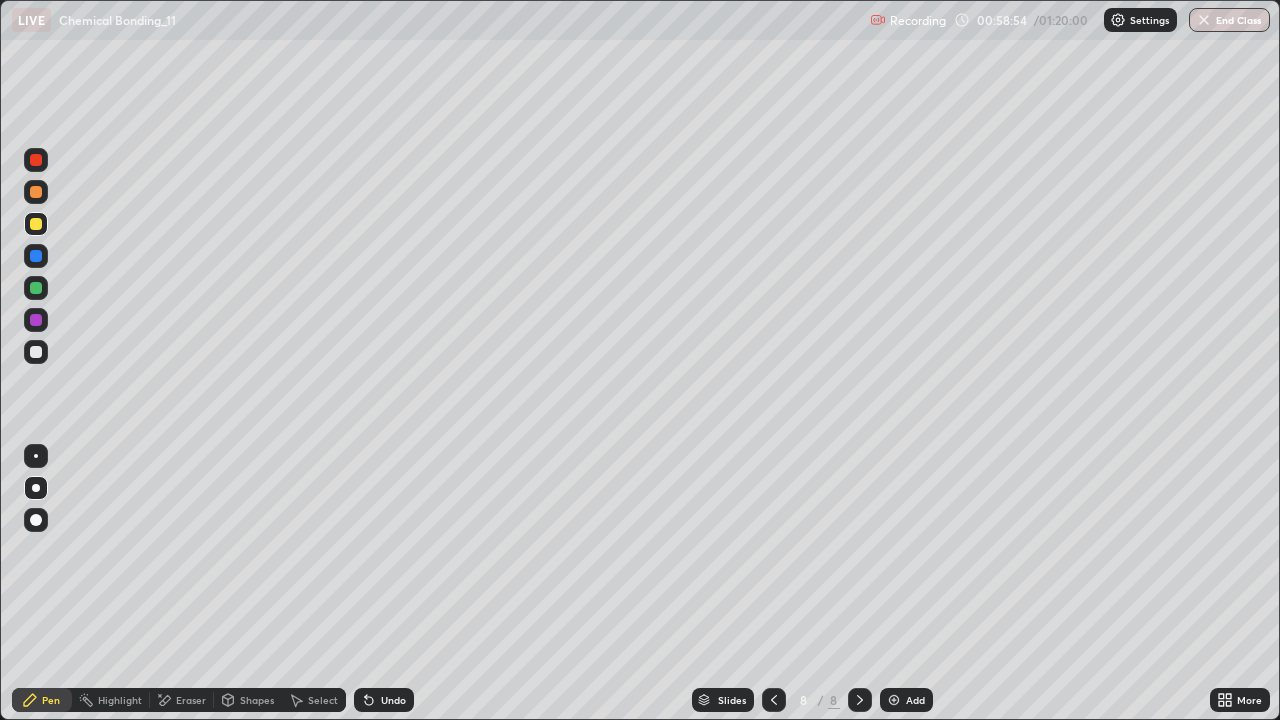 click at bounding box center (36, 352) 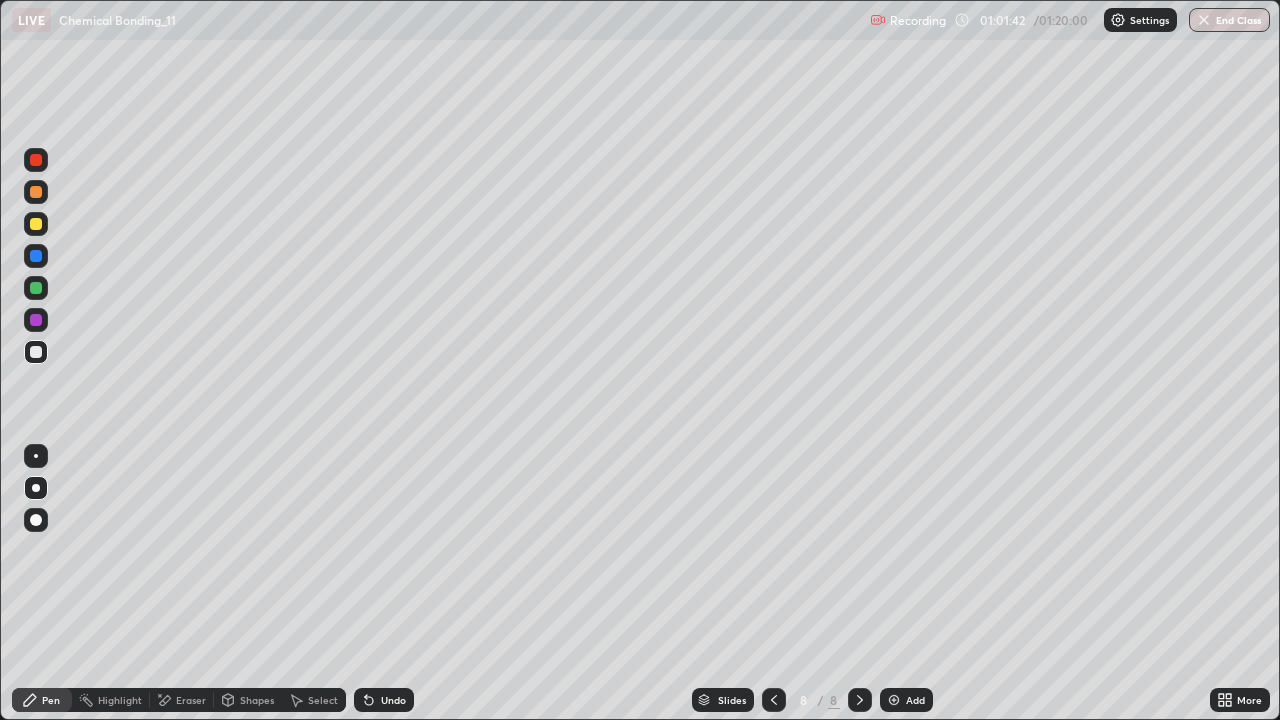 click at bounding box center [36, 320] 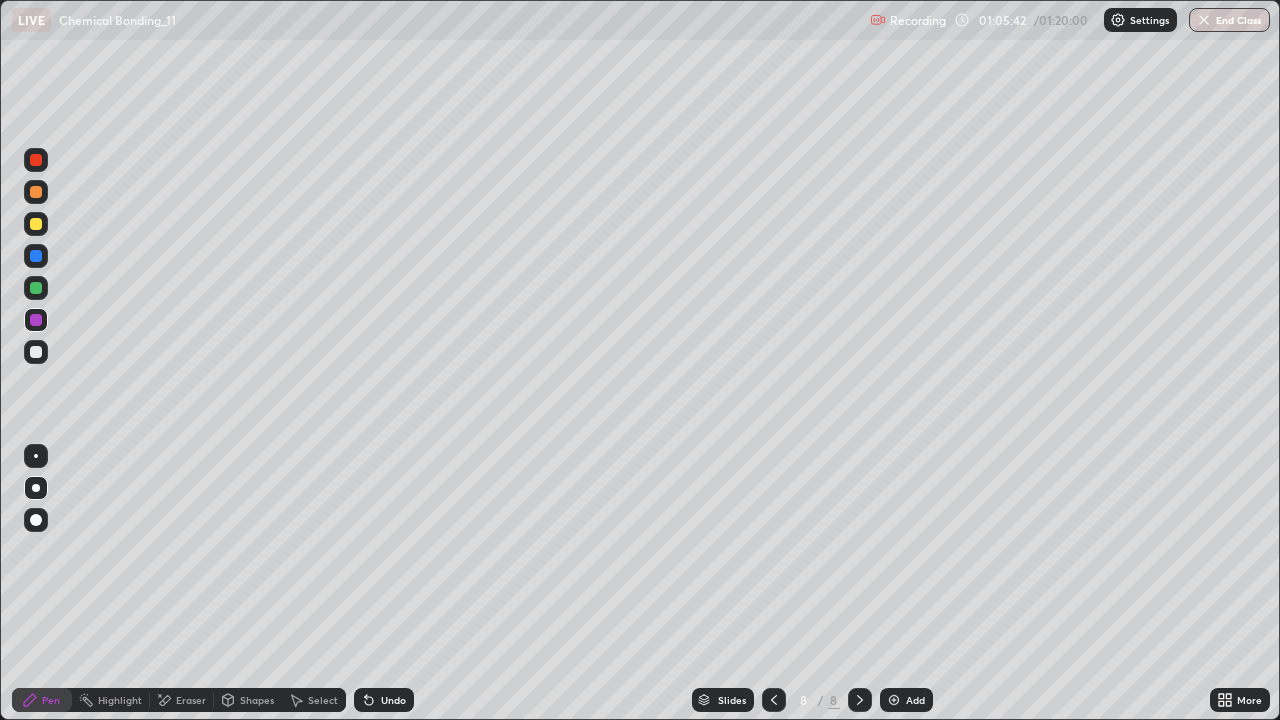 click on "Add" at bounding box center [915, 700] 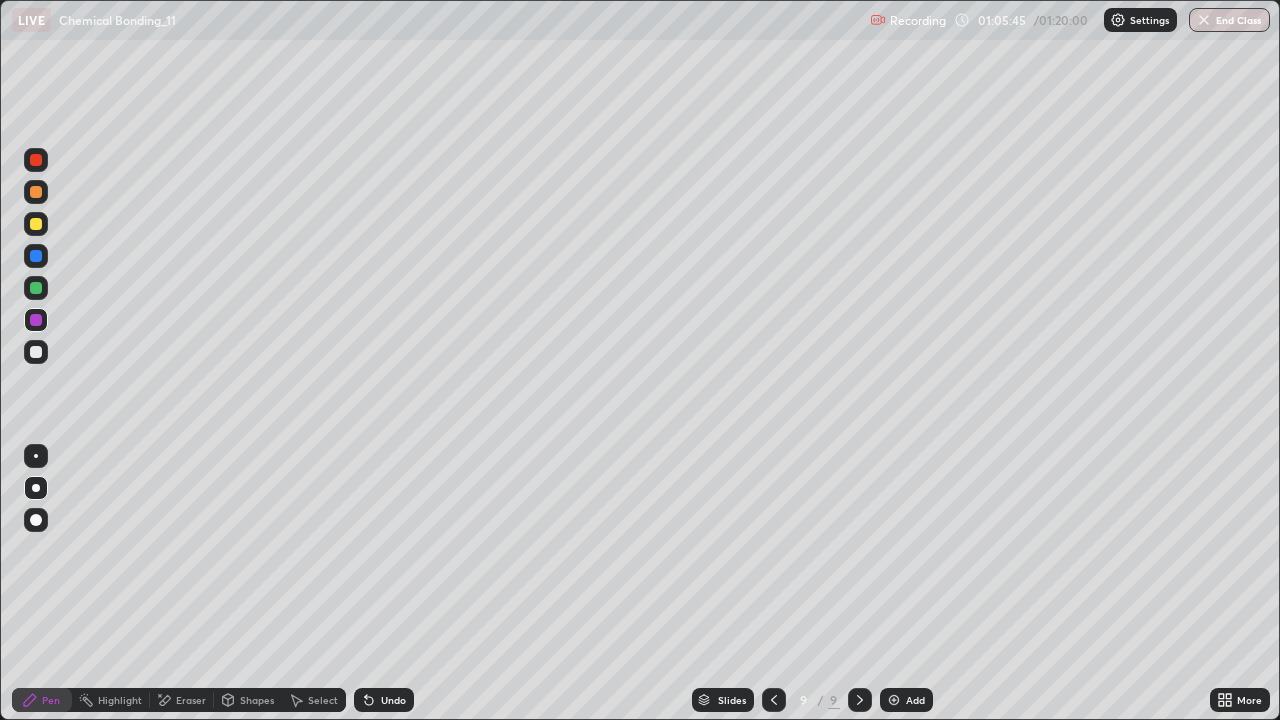 click at bounding box center [36, 352] 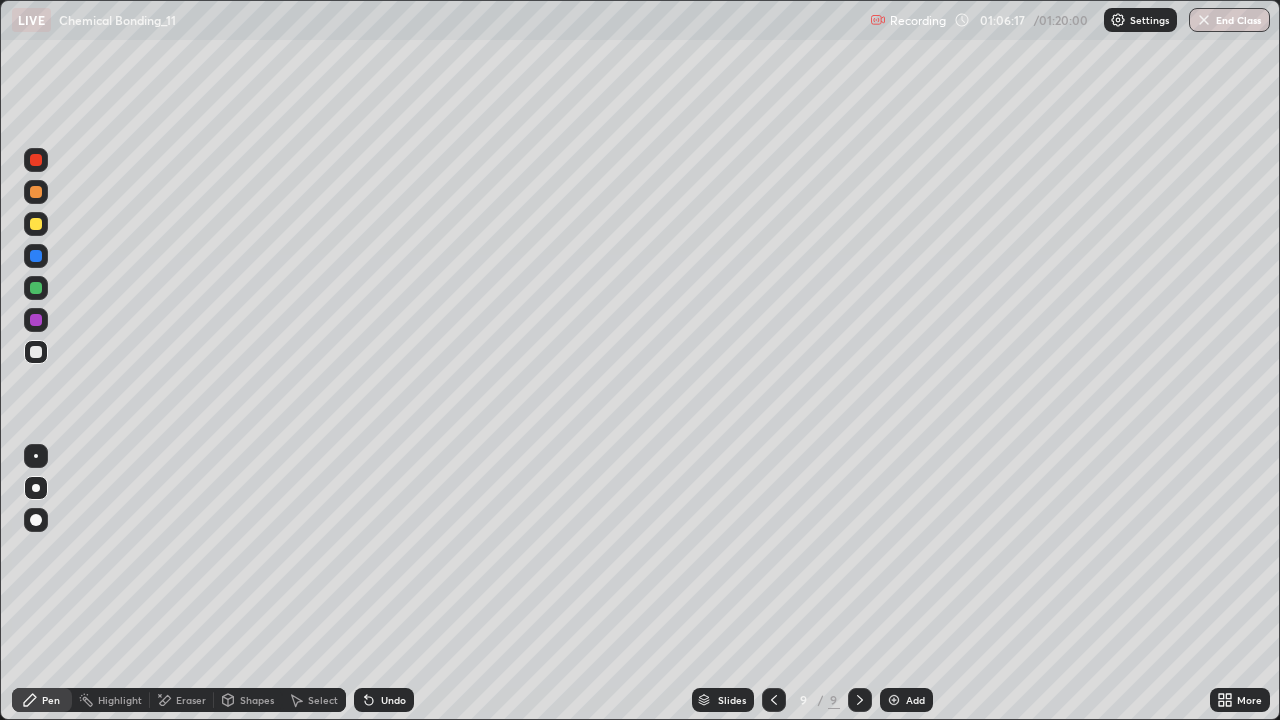click 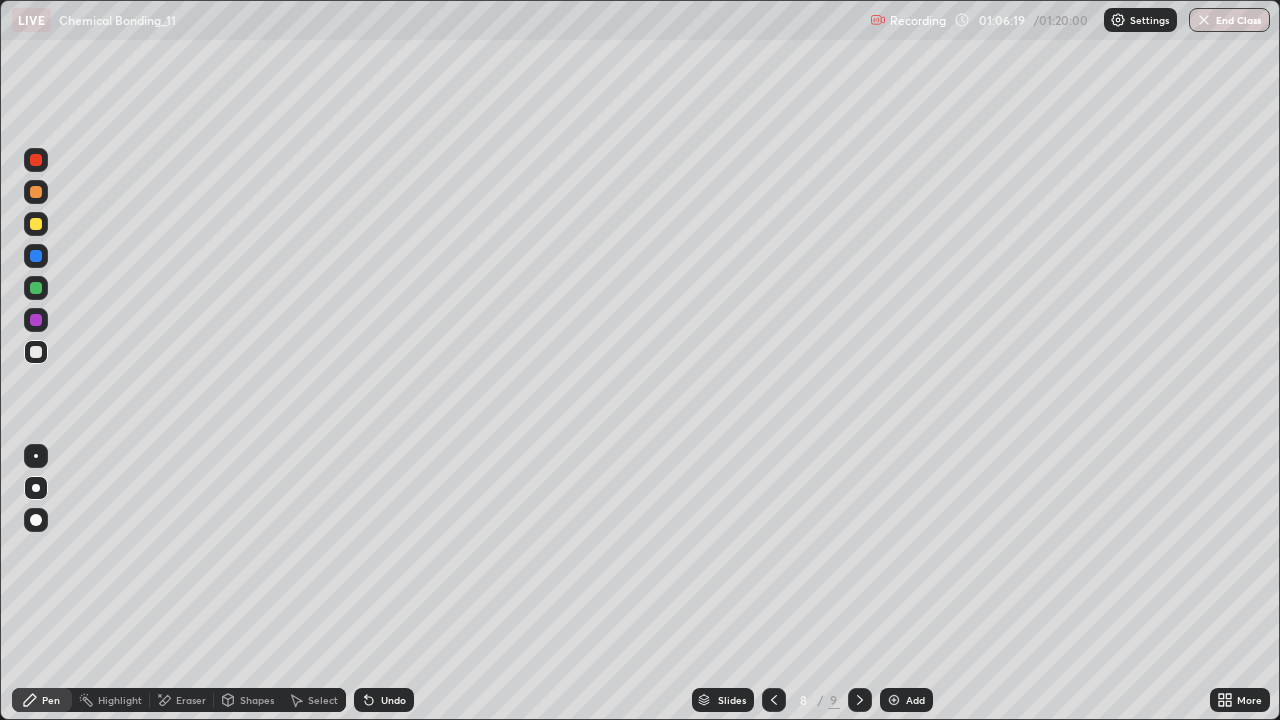 click 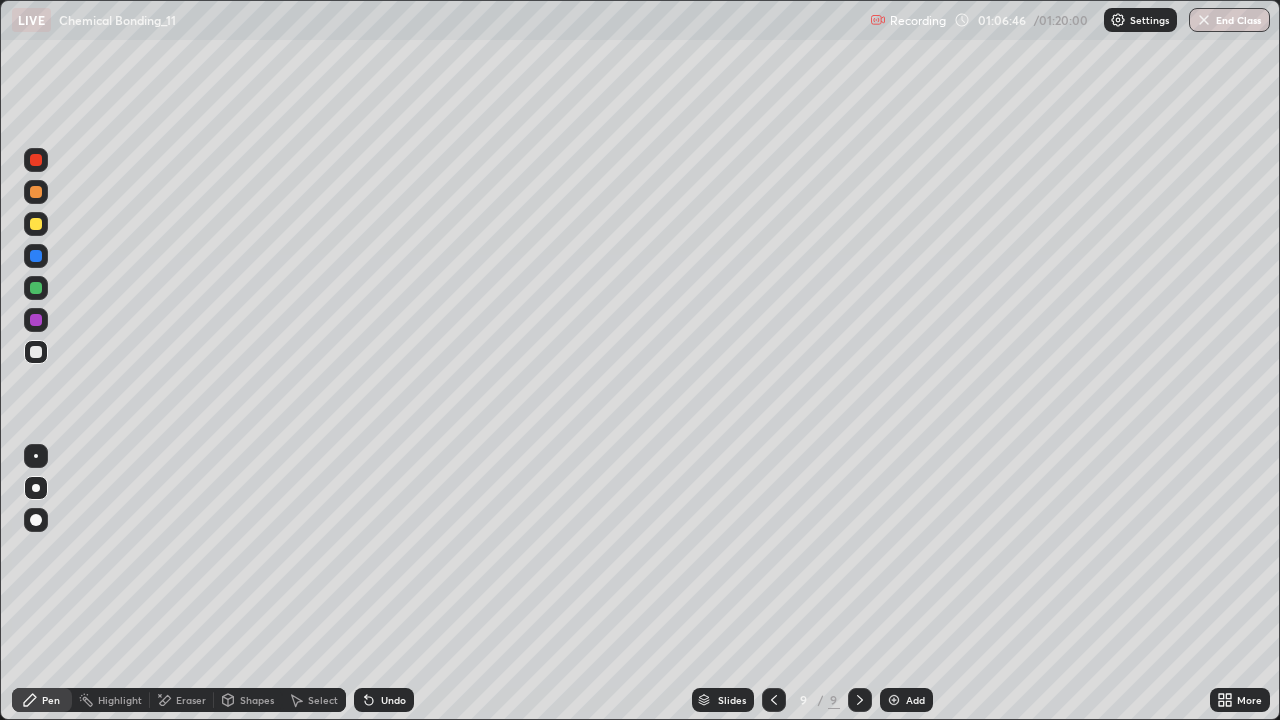 click on "Undo" at bounding box center (393, 700) 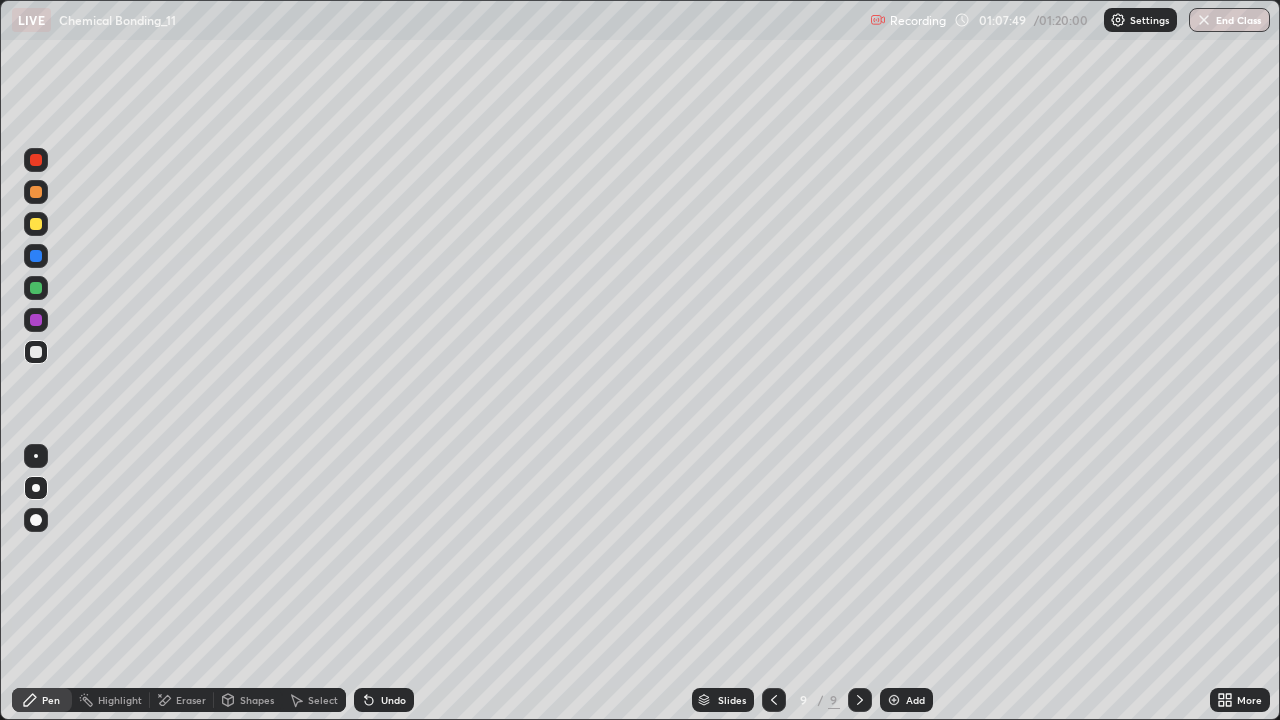 click at bounding box center [894, 700] 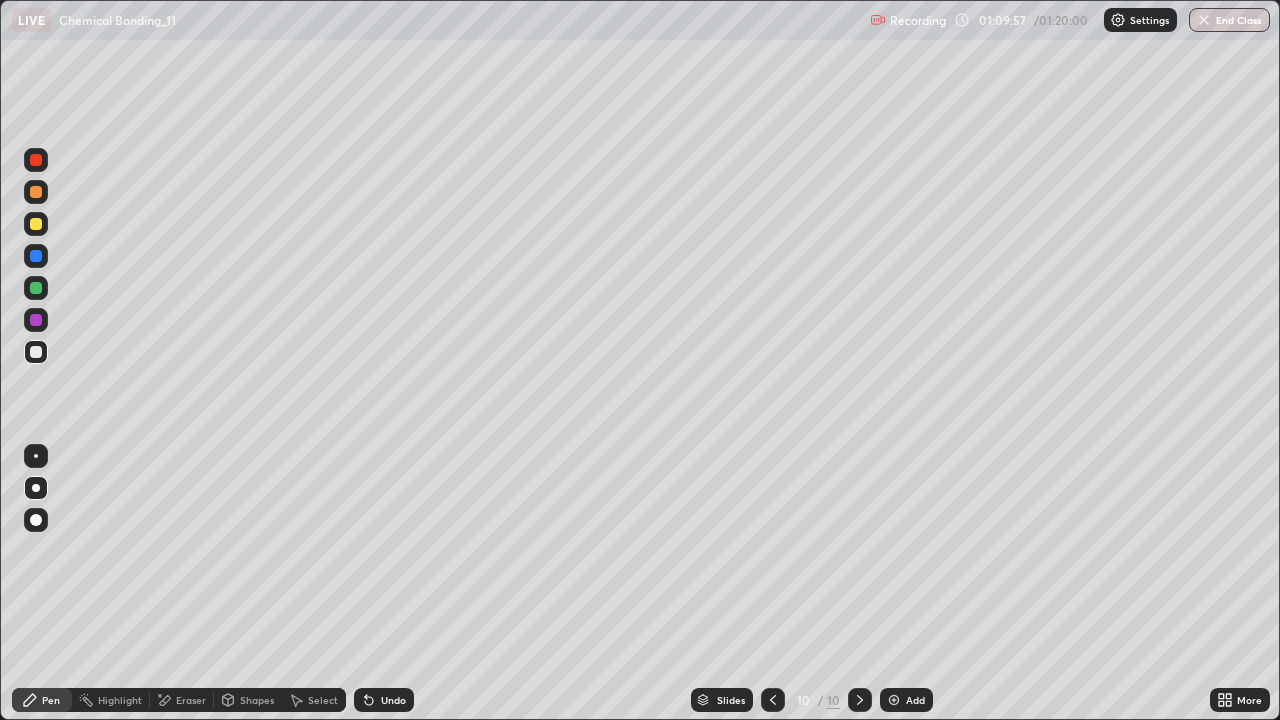 click on "End Class" at bounding box center [1229, 20] 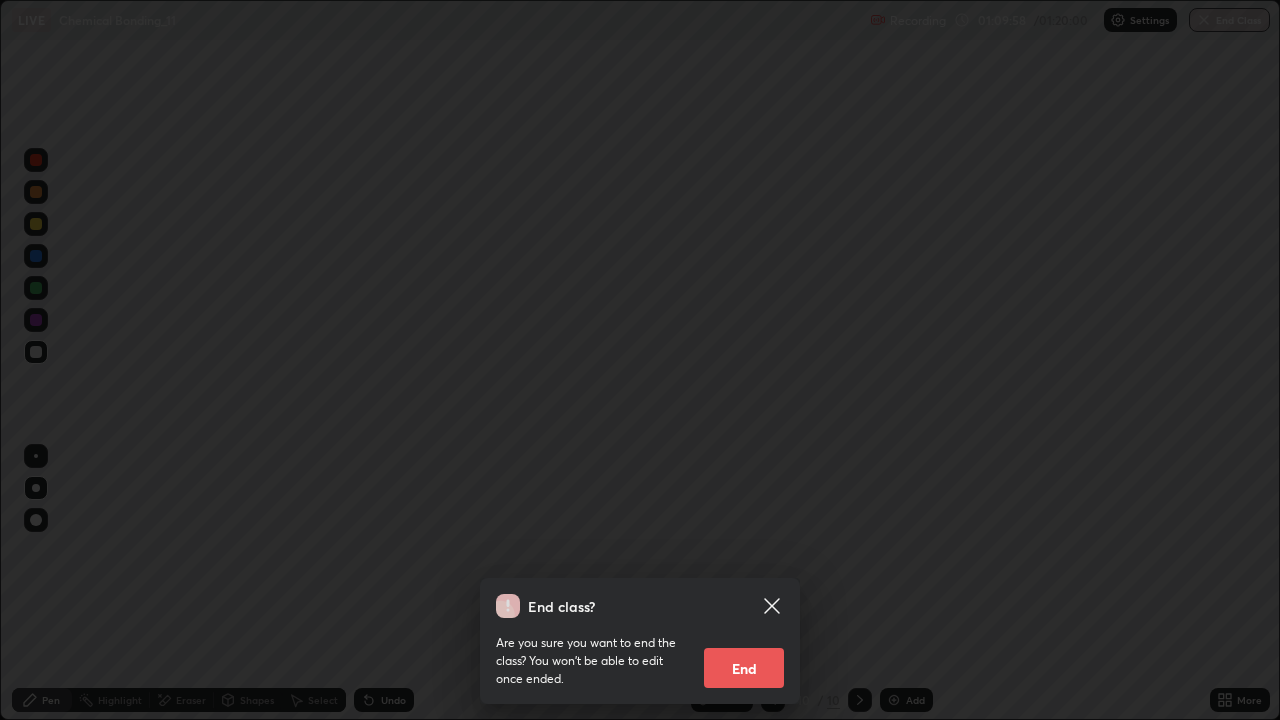 click on "End" at bounding box center [744, 668] 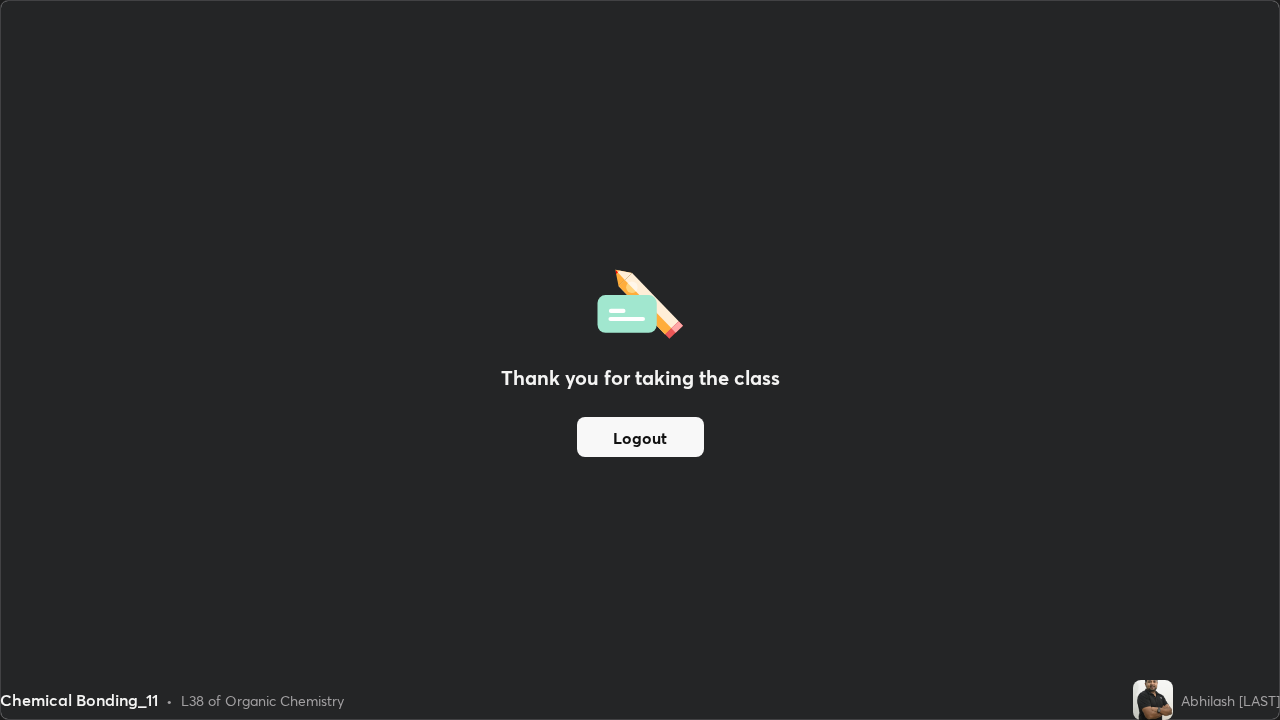 click on "Thank you for taking the class Logout" at bounding box center [640, 360] 